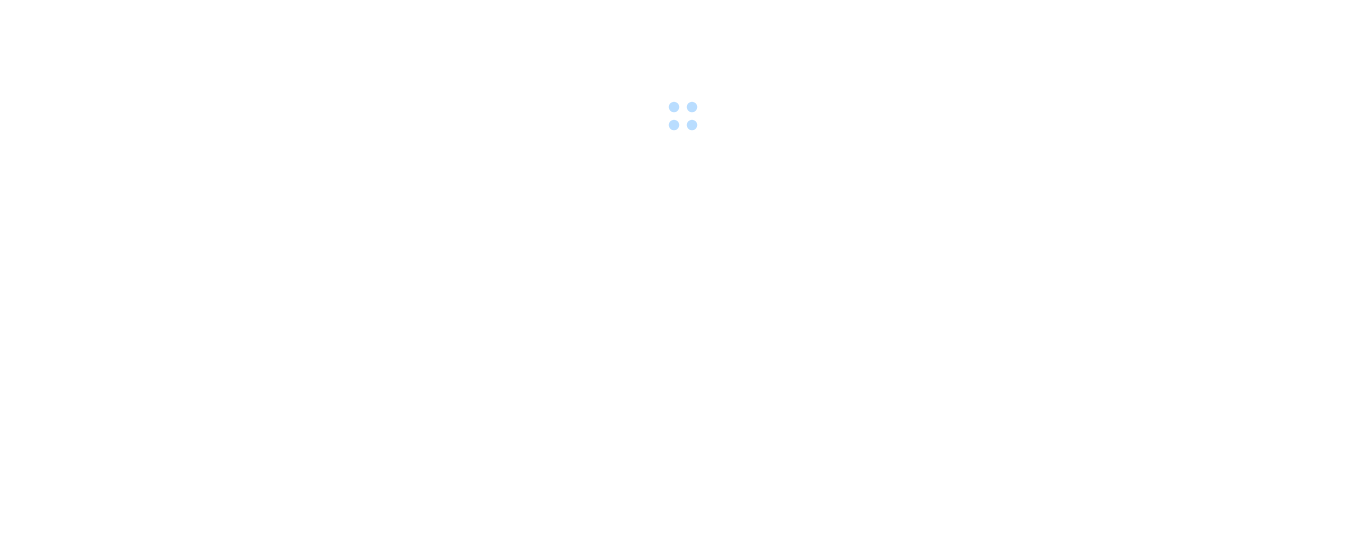 scroll, scrollTop: 0, scrollLeft: 0, axis: both 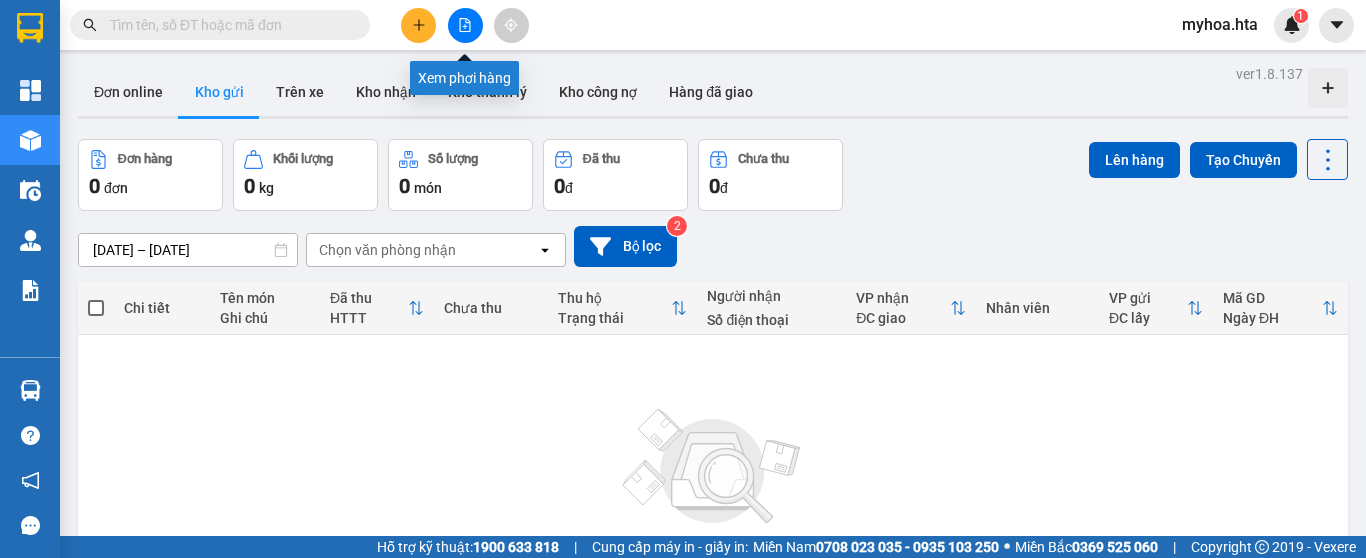 click at bounding box center [465, 25] 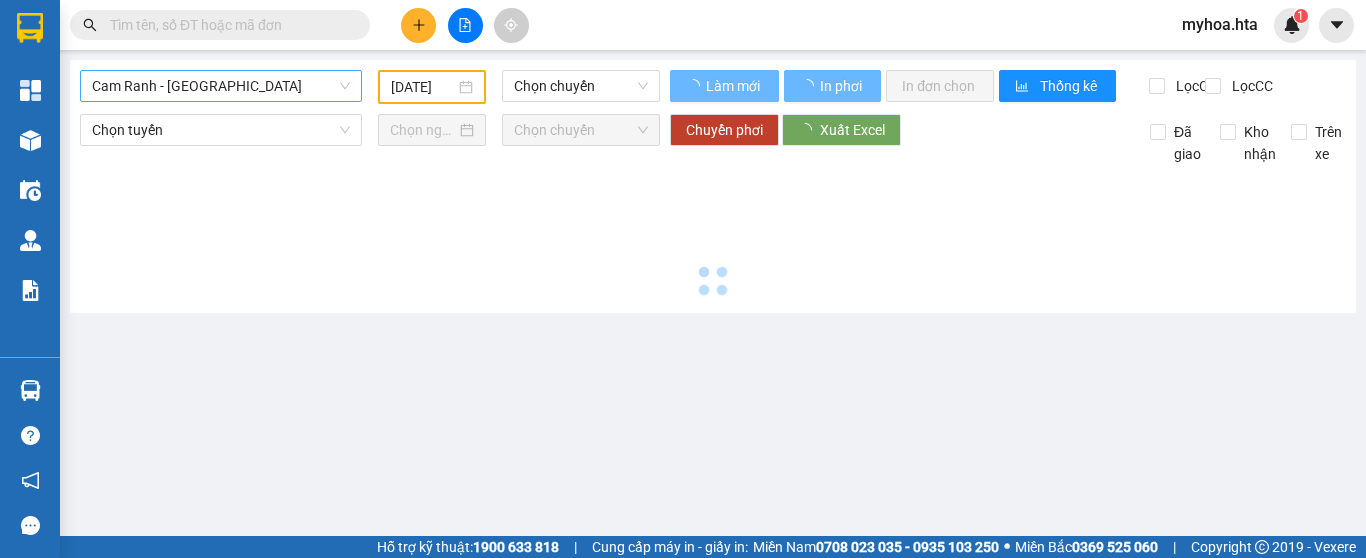 type on "[DATE]" 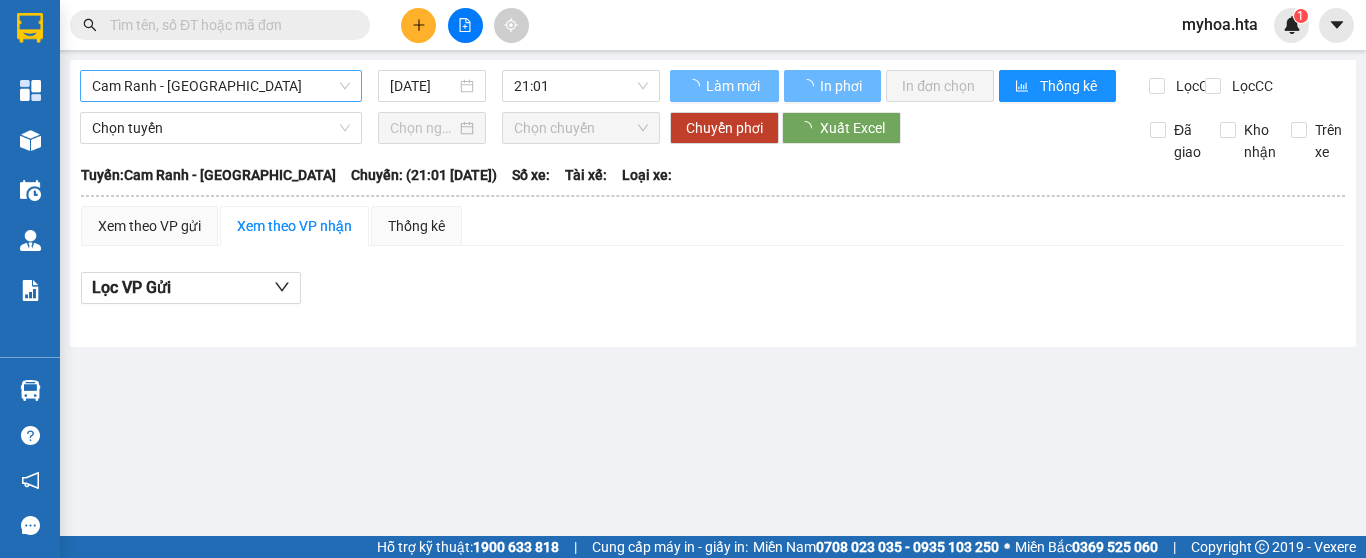 click on "Cam Ranh - [GEOGRAPHIC_DATA]" at bounding box center [221, 86] 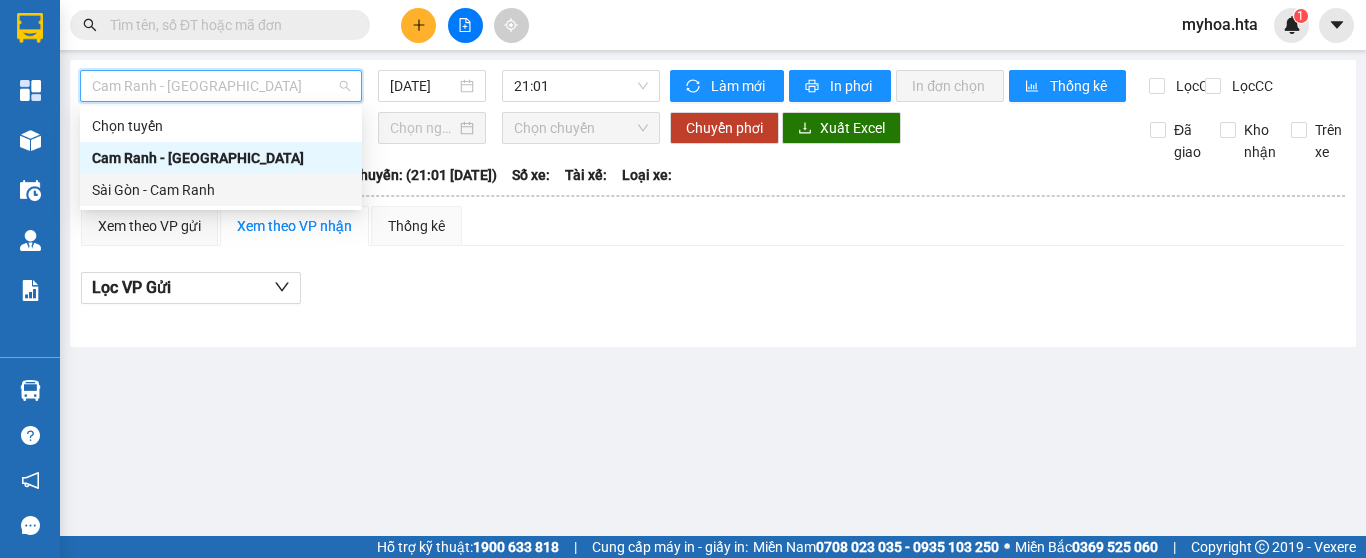 click on "Sài Gòn - Cam Ranh" at bounding box center [221, 190] 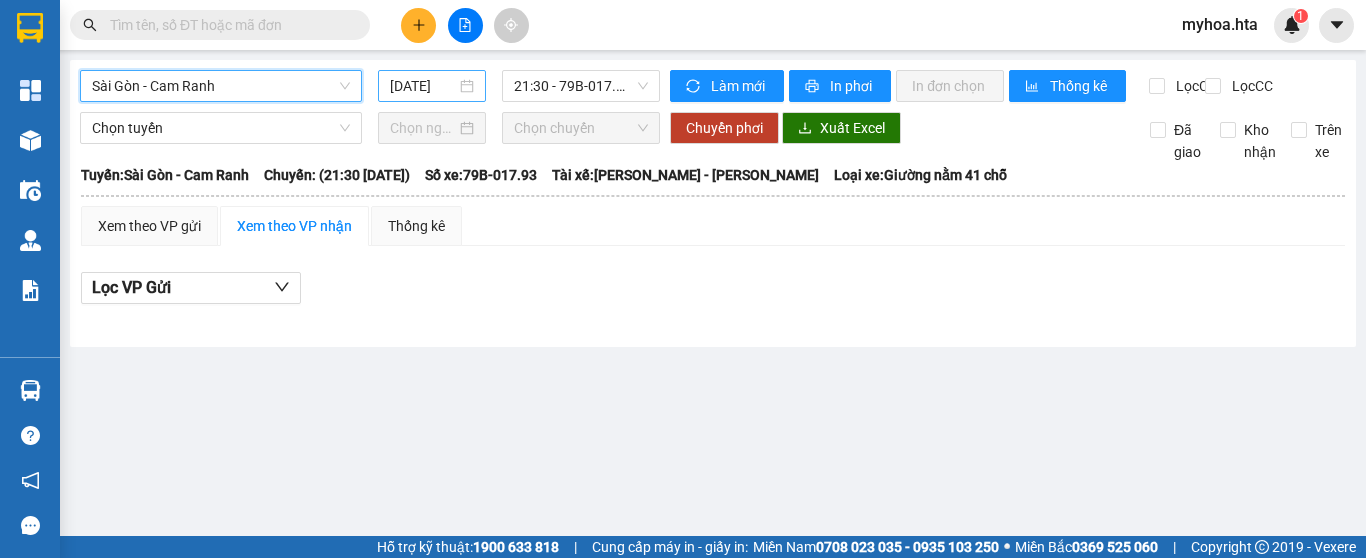 click on "[DATE]" at bounding box center (423, 86) 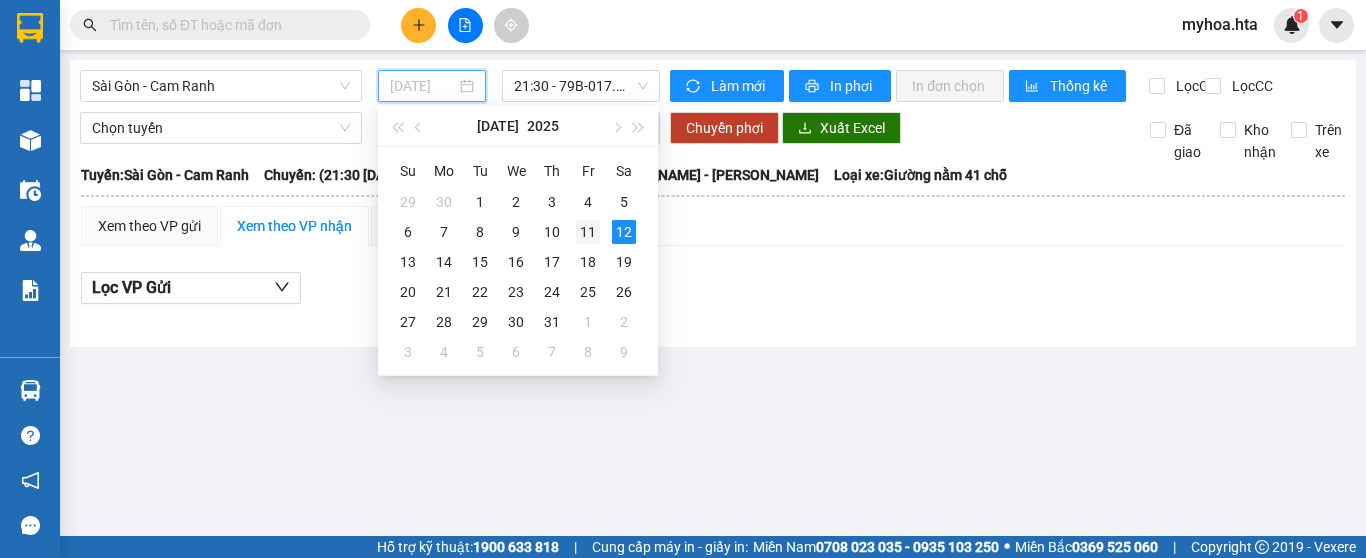 click on "11" at bounding box center [588, 232] 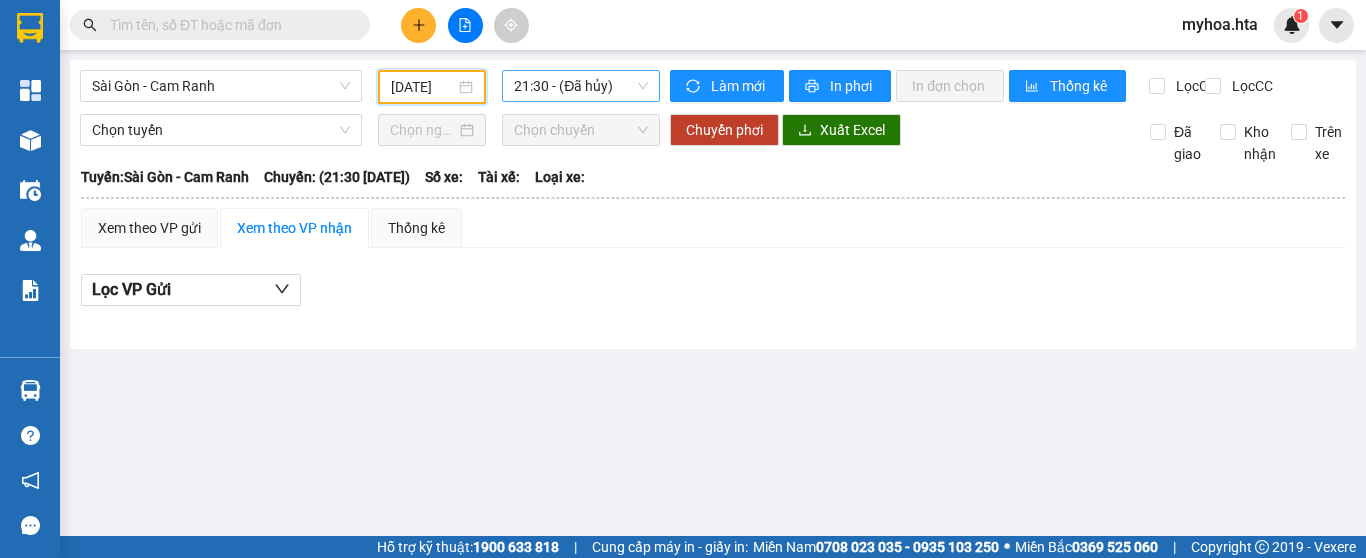 click on "21:30     - (Đã hủy)" at bounding box center [581, 86] 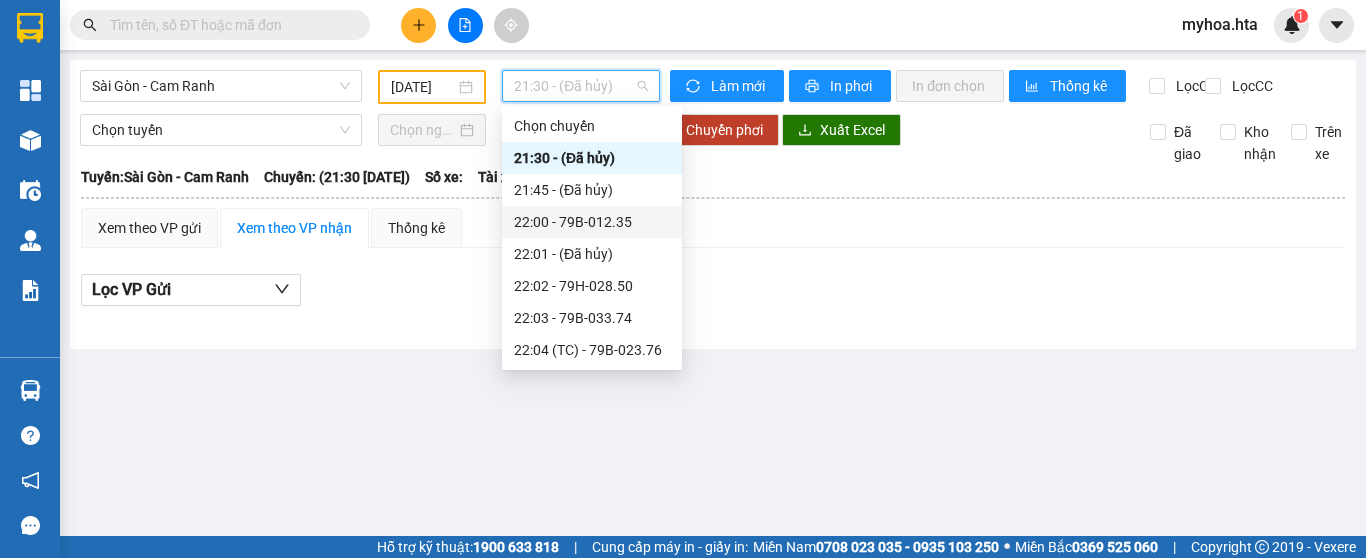 click on "22:00     - 79B-012.35" at bounding box center (592, 222) 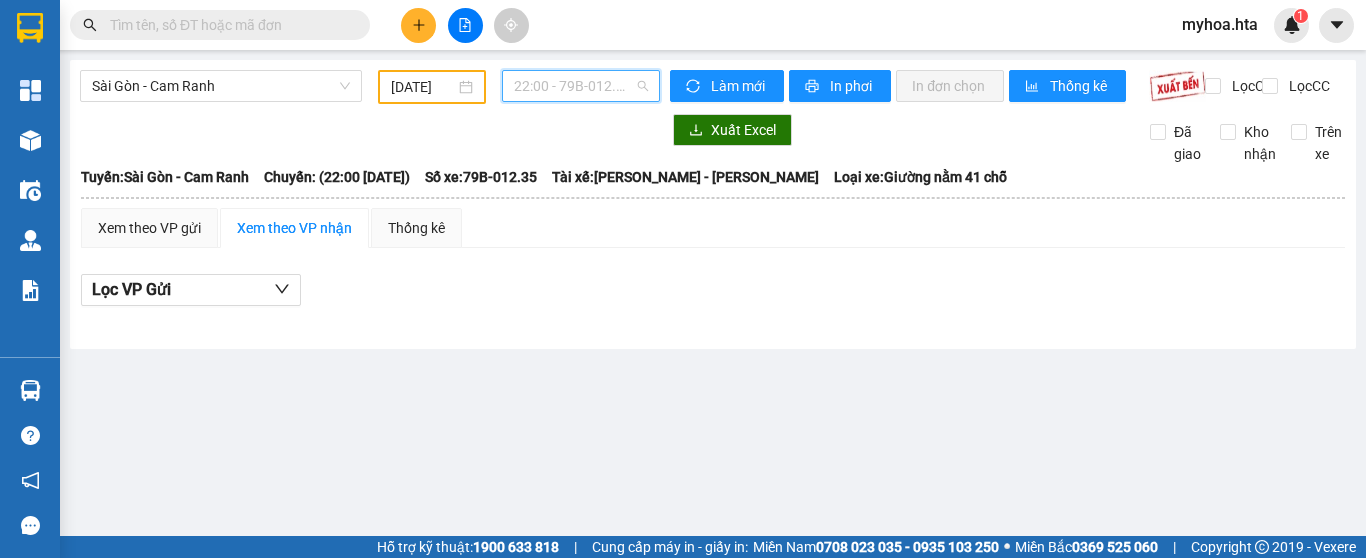 click on "22:00     - 79B-012.35" at bounding box center (581, 86) 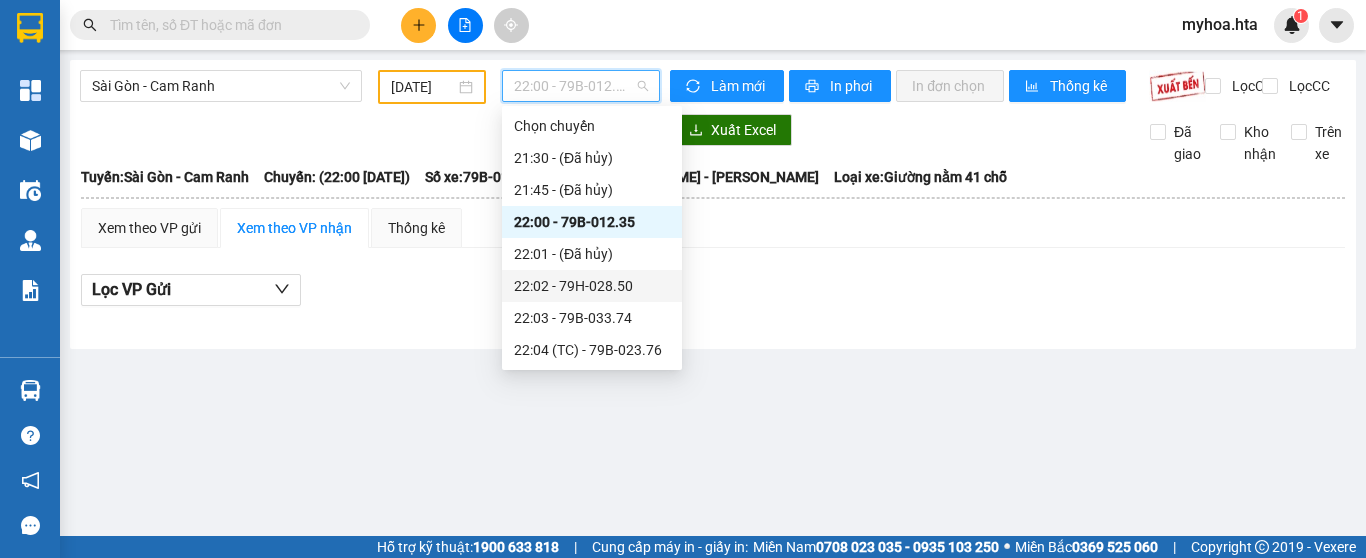 click on "22:02     - 79H-028.50" at bounding box center (592, 286) 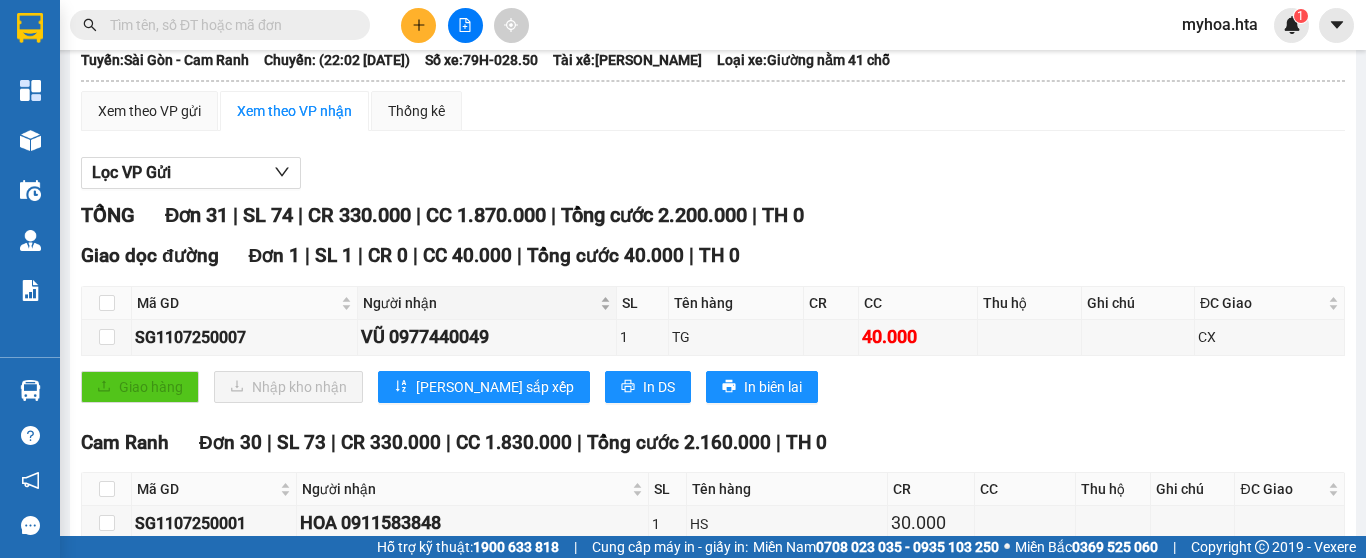scroll, scrollTop: 0, scrollLeft: 0, axis: both 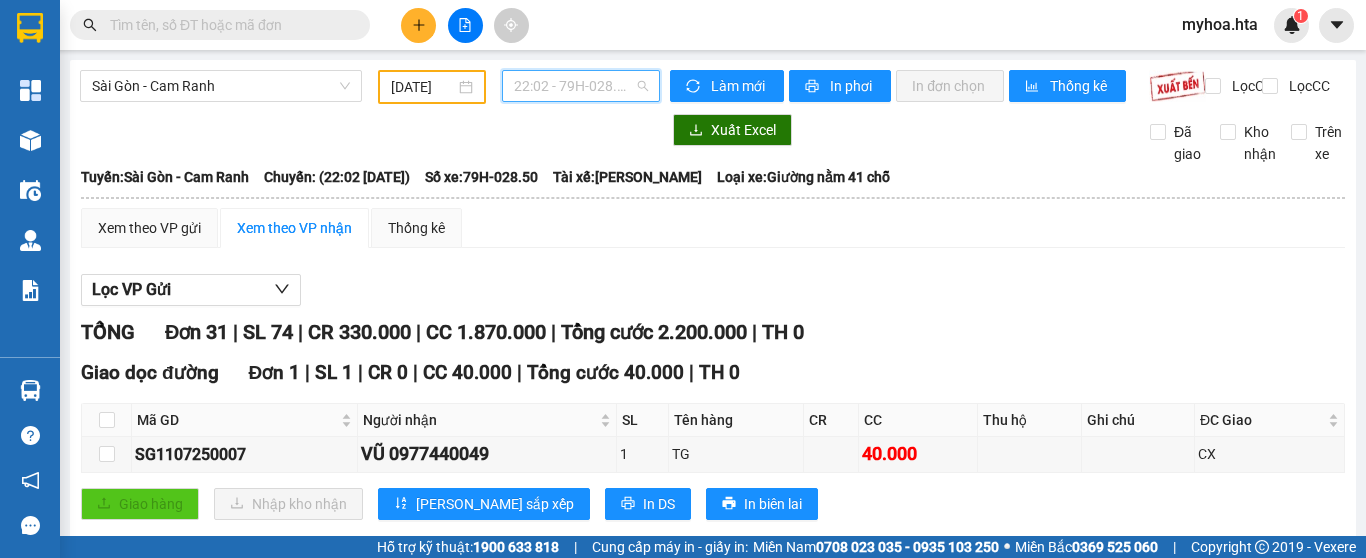 click on "22:02     - 79H-028.50" at bounding box center (581, 86) 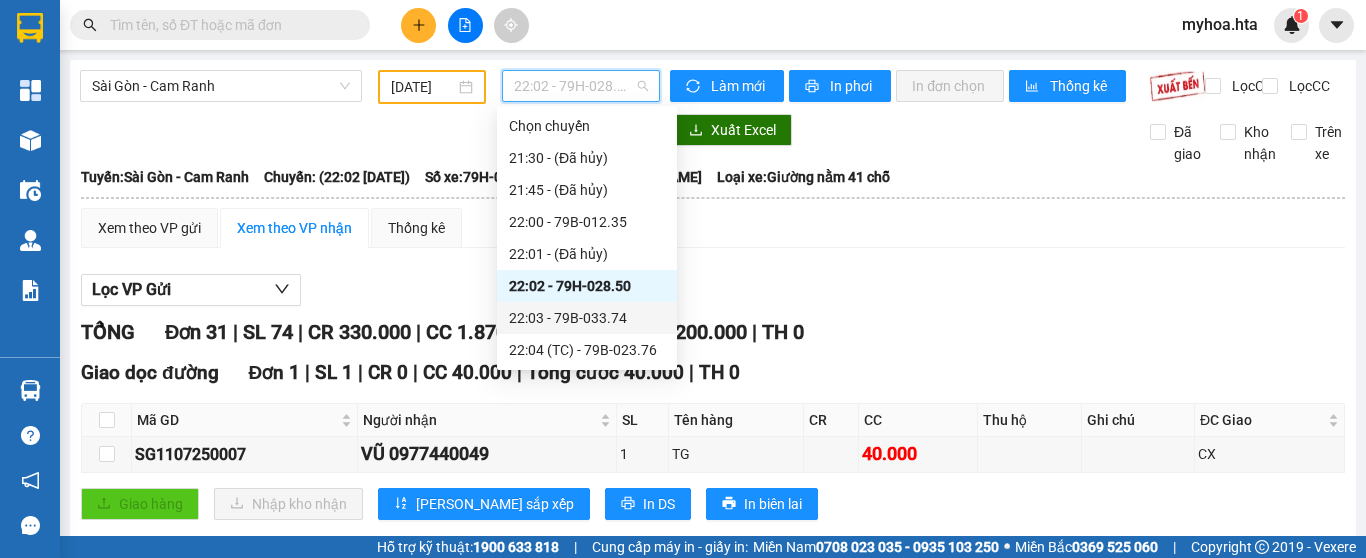 click on "22:03     - 79B-033.74" at bounding box center [587, 318] 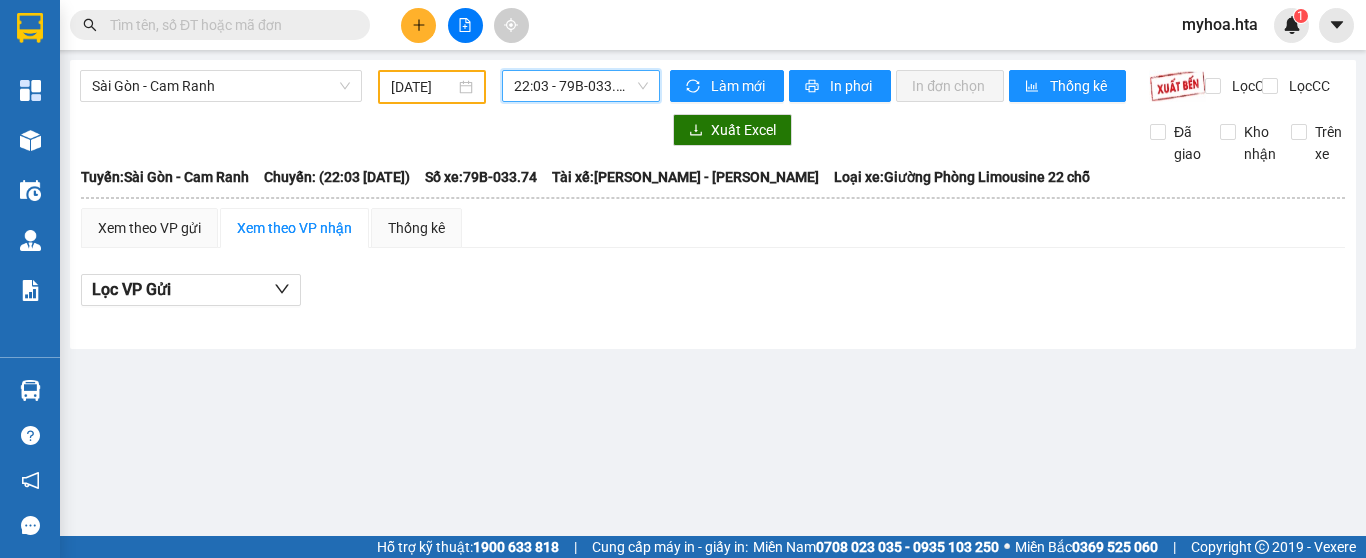 click on "22:03     - 79B-033.74" at bounding box center (581, 86) 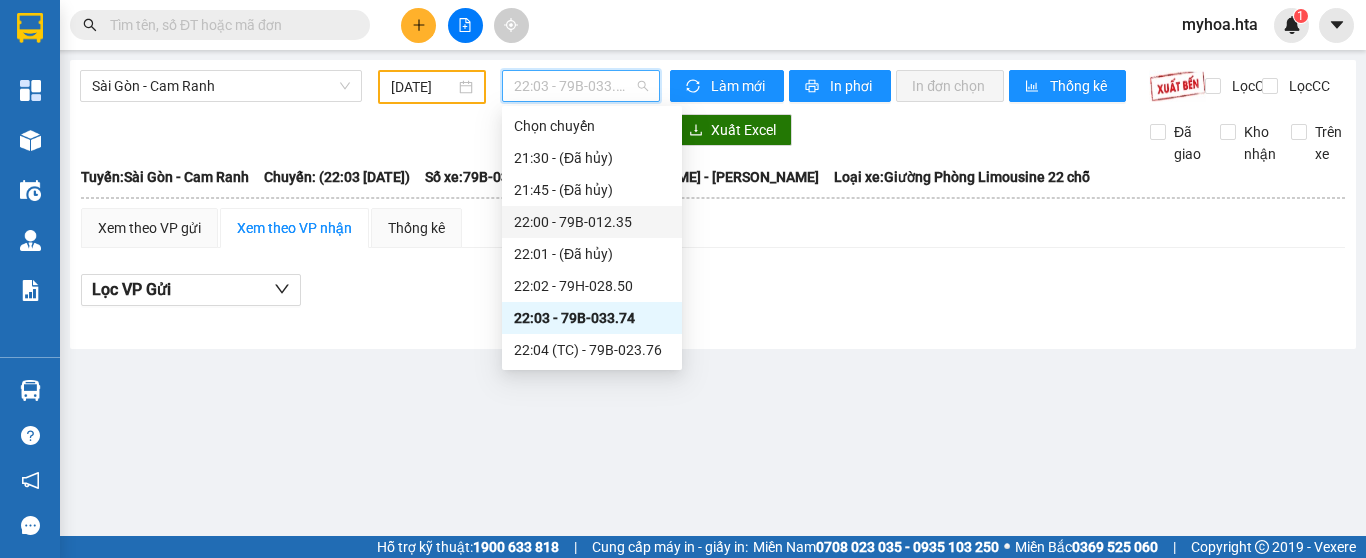 click on "22:00     - 79B-012.35" at bounding box center (592, 222) 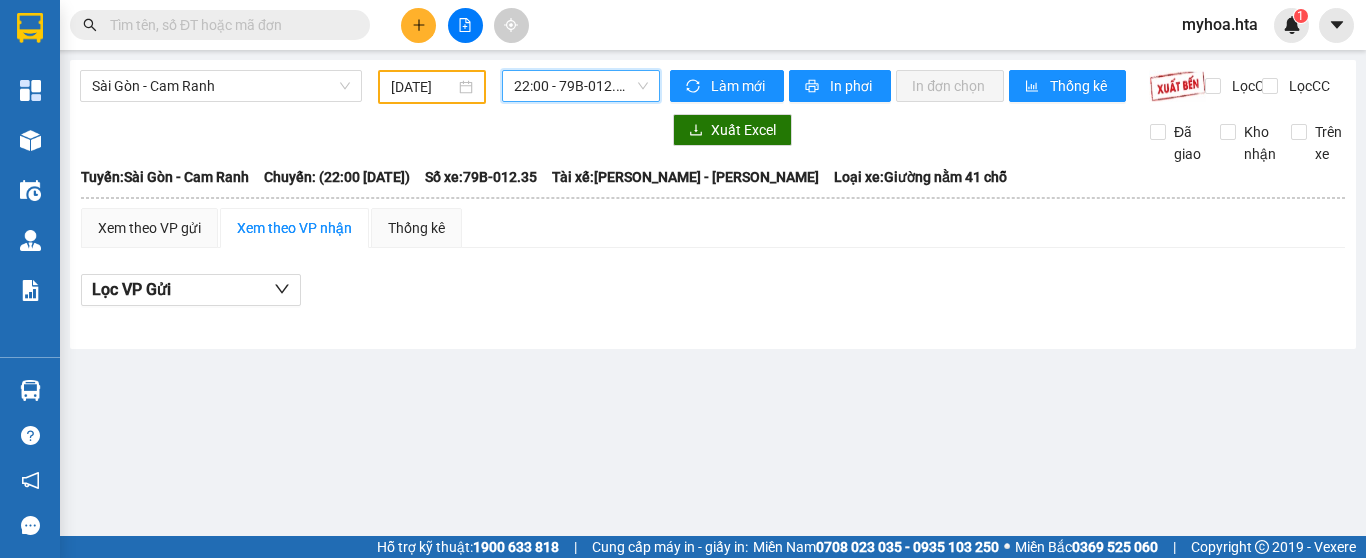 click on "22:00     - 79B-012.35" at bounding box center [581, 86] 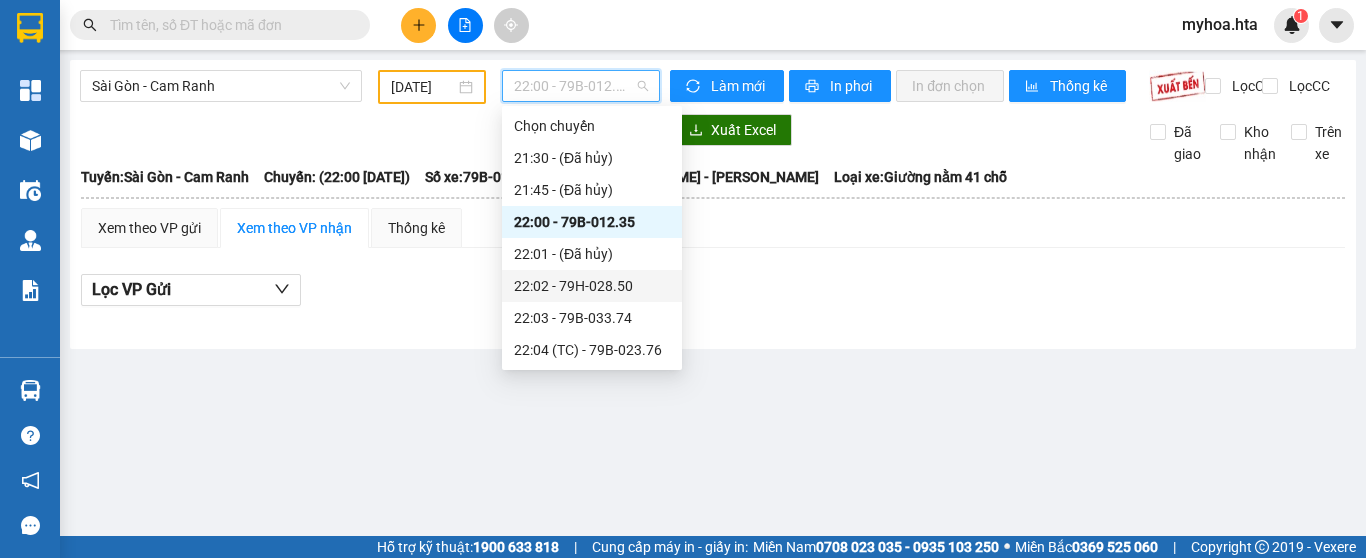 click on "Lọc VP Gửi" at bounding box center (713, 296) 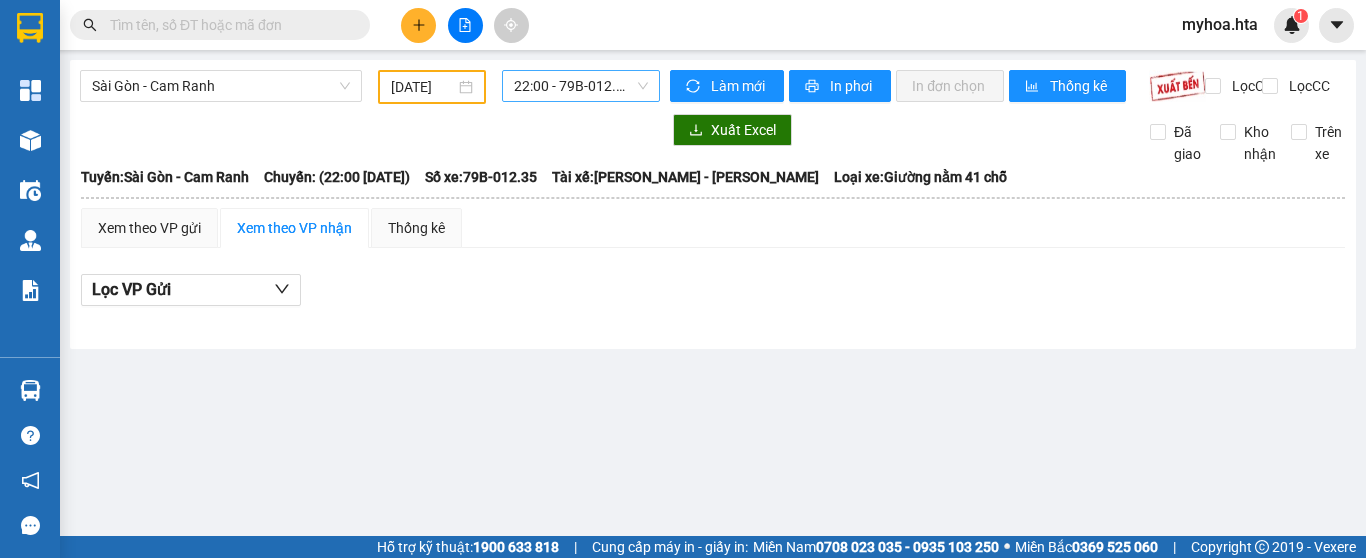 click on "22:00     - 79B-012.35" at bounding box center [581, 86] 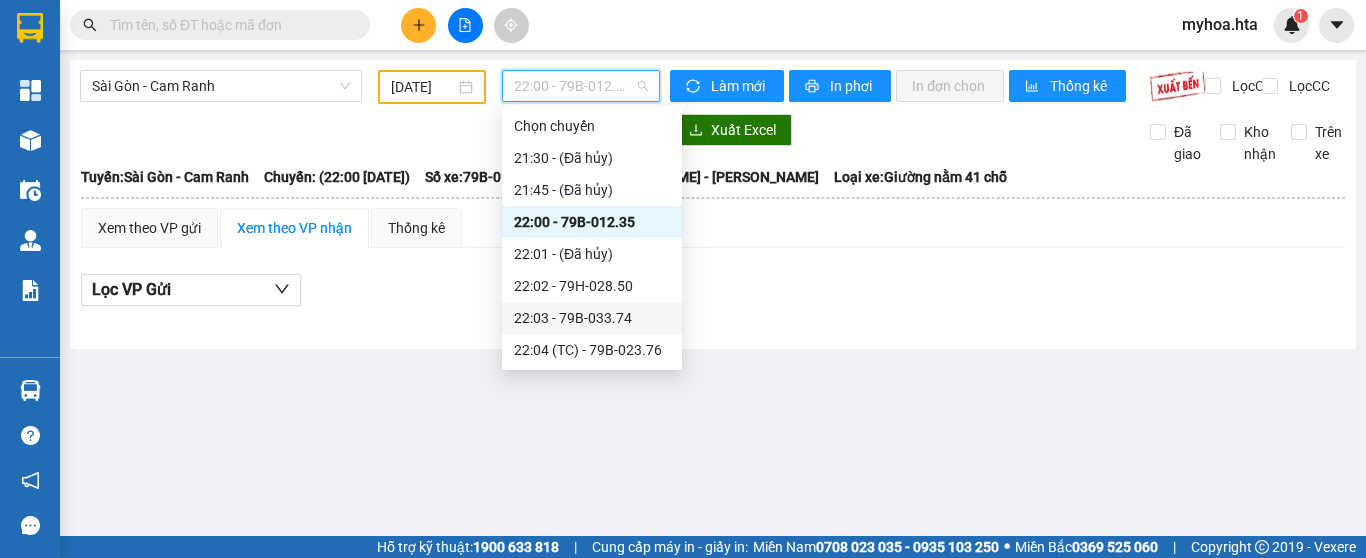 click on "22:03     - 79B-033.74" at bounding box center [592, 318] 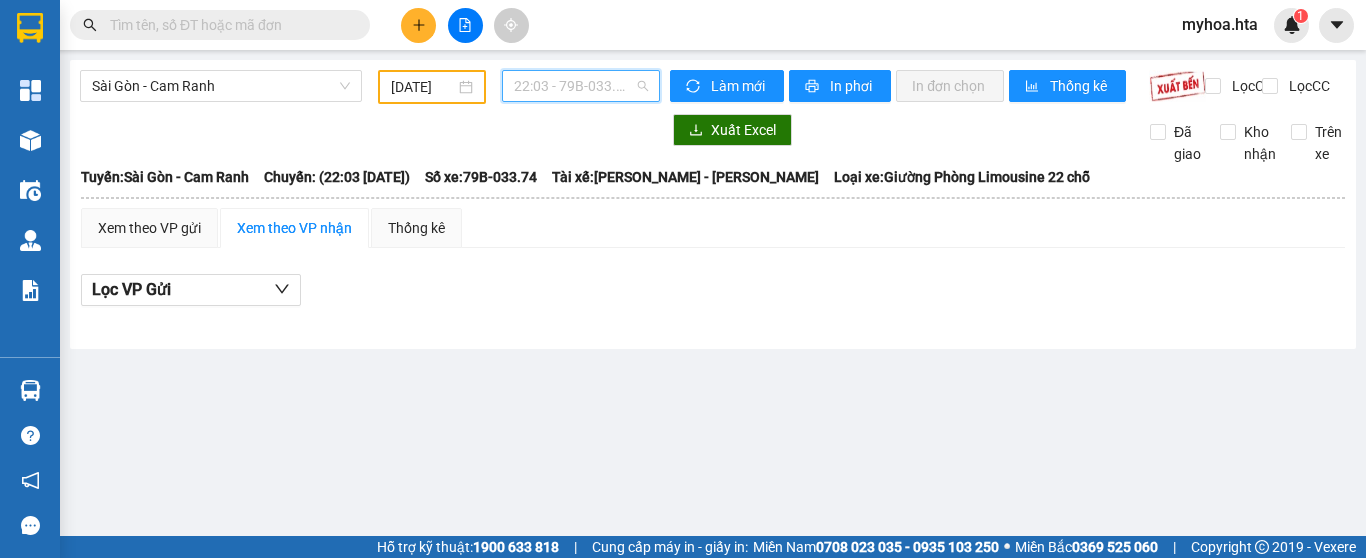click on "22:03     - 79B-033.74" at bounding box center [581, 86] 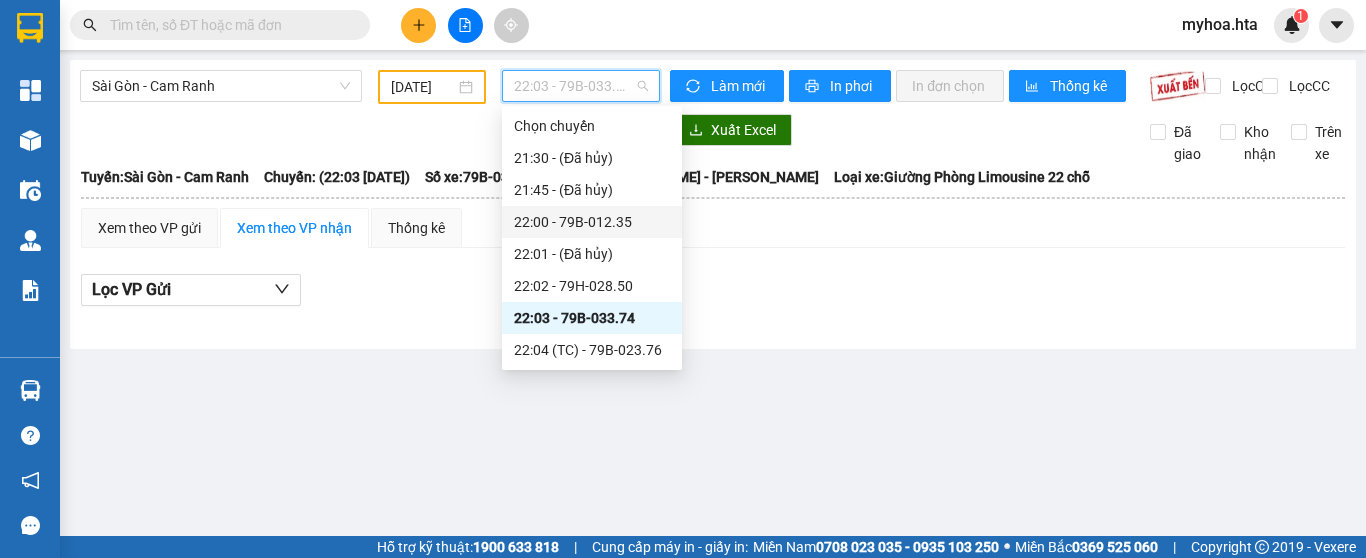 click on "22:00     - 79B-012.35" at bounding box center [592, 222] 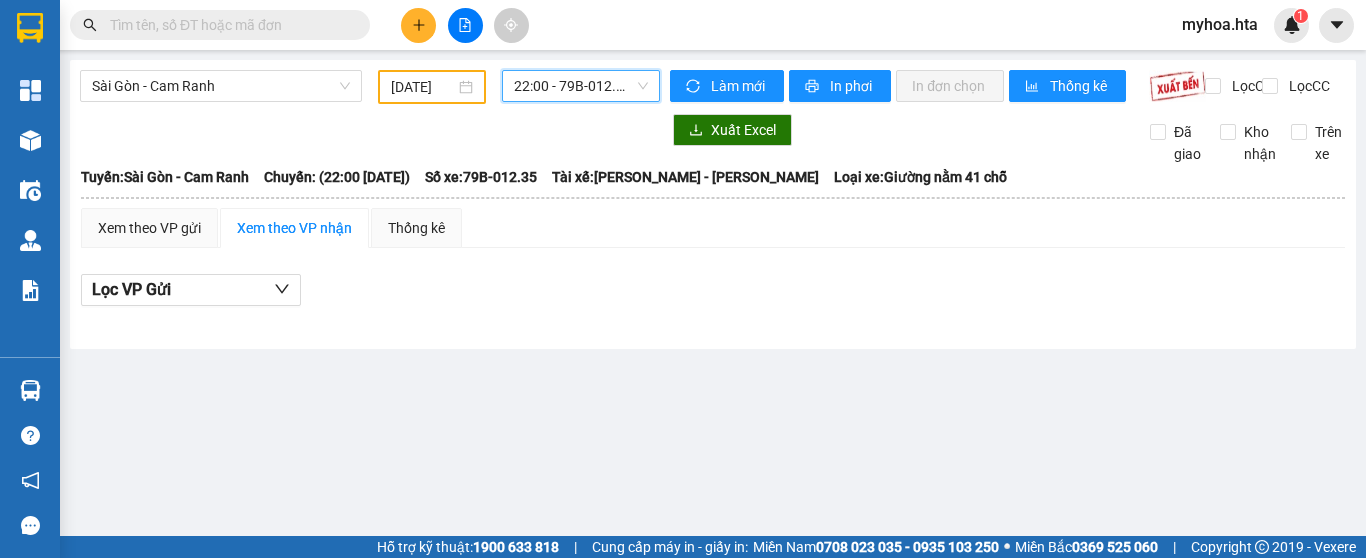 click on "22:00     - 79B-012.35" at bounding box center (581, 86) 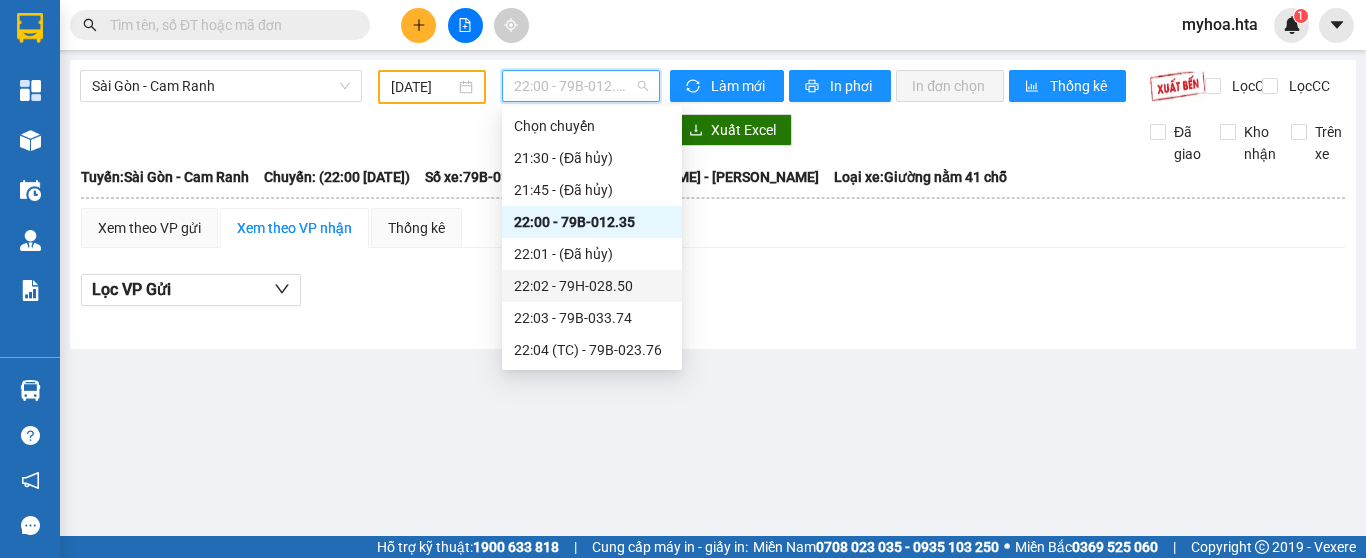 click on "22:02     - 79H-028.50" at bounding box center [592, 286] 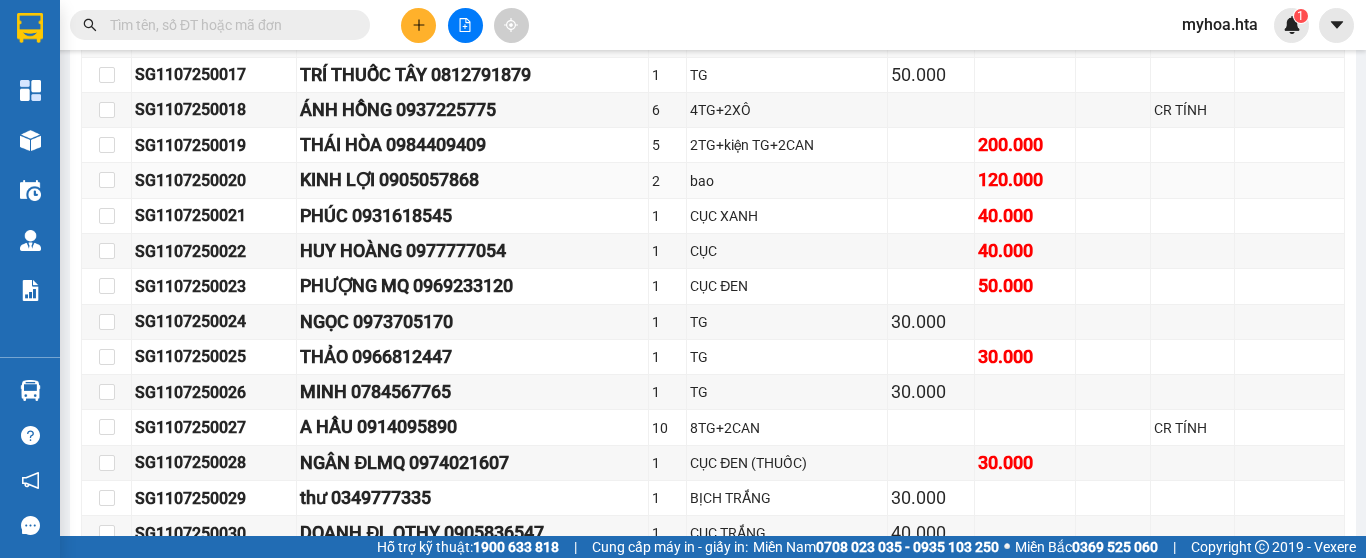 scroll, scrollTop: 1264, scrollLeft: 0, axis: vertical 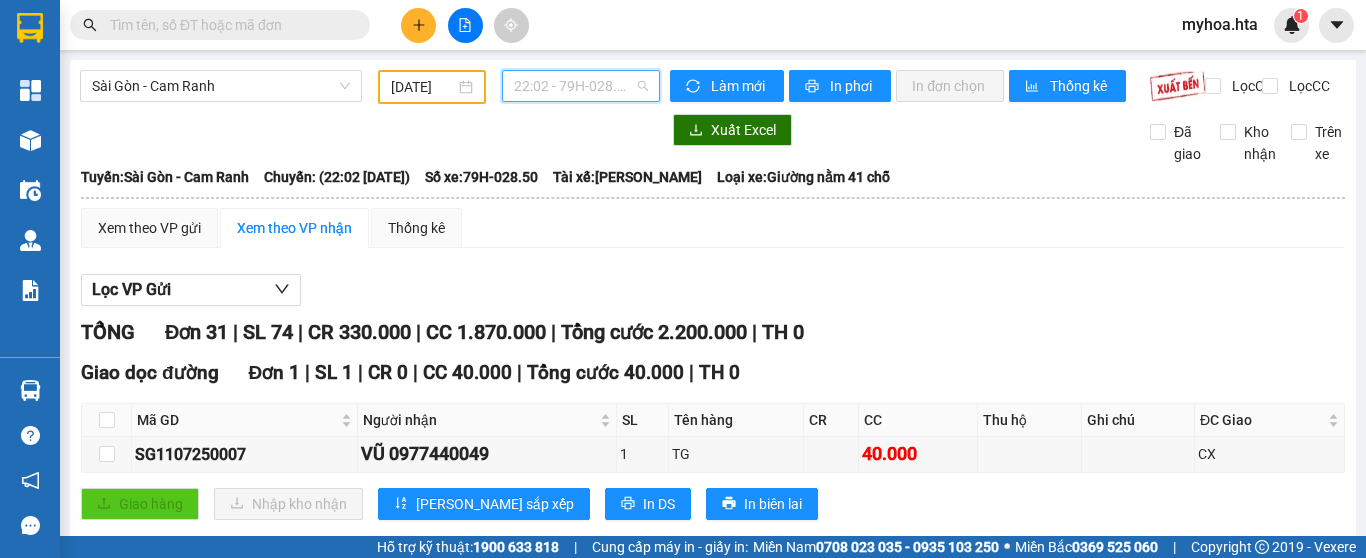 click on "22:02     - 79H-028.50" at bounding box center [581, 86] 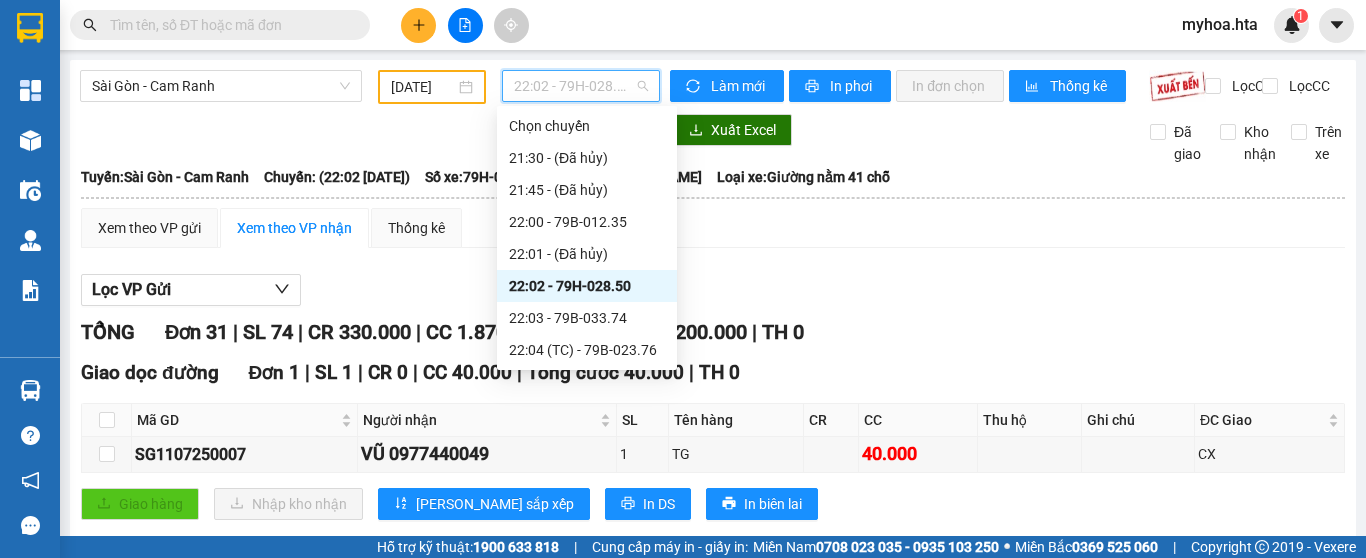 scroll, scrollTop: 32, scrollLeft: 0, axis: vertical 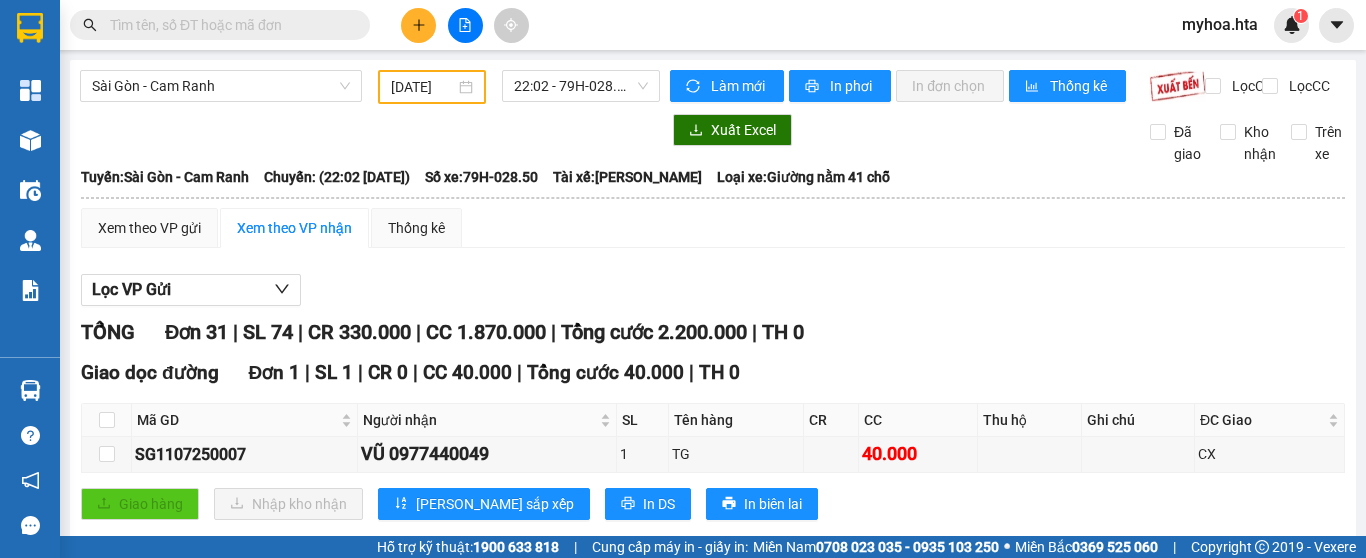 click on "TỔNG Đơn   31 | SL   74 | CR   330.000 | CC   1.870.000 | Tổng cước   2.200.000 | TH   0" at bounding box center [713, 332] 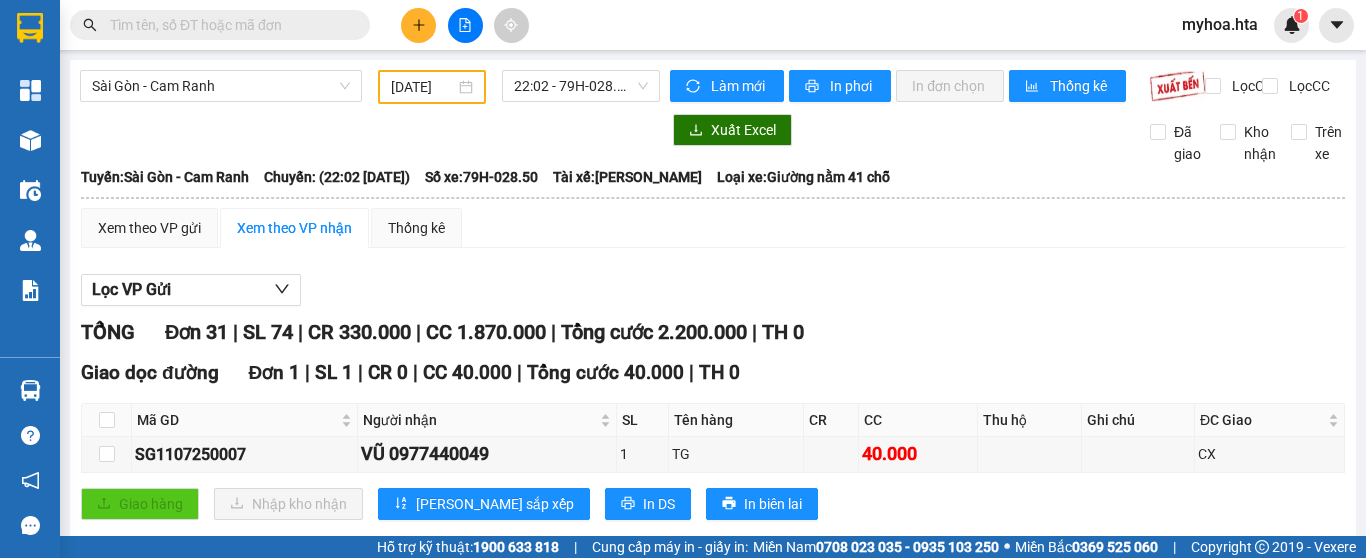 click on "Lọc VP Gửi" at bounding box center (713, 290) 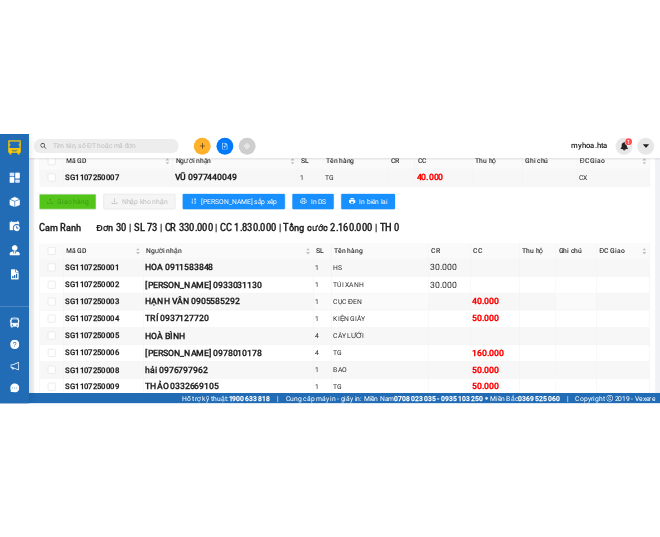 scroll, scrollTop: 0, scrollLeft: 0, axis: both 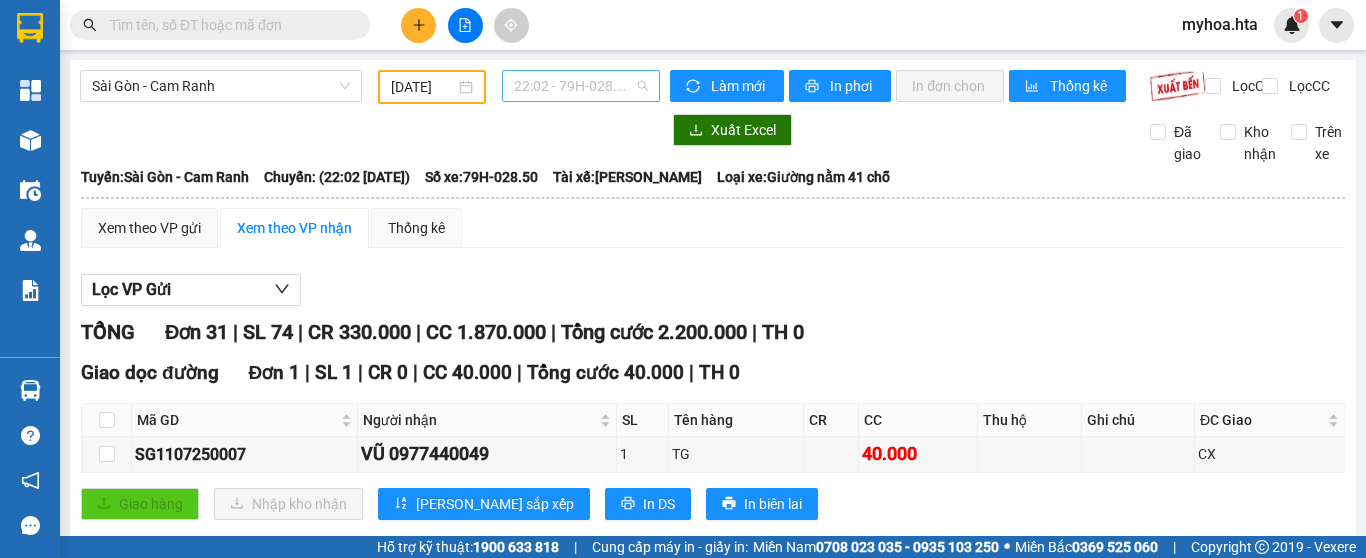 click on "22:02     - 79H-028.50" at bounding box center [581, 86] 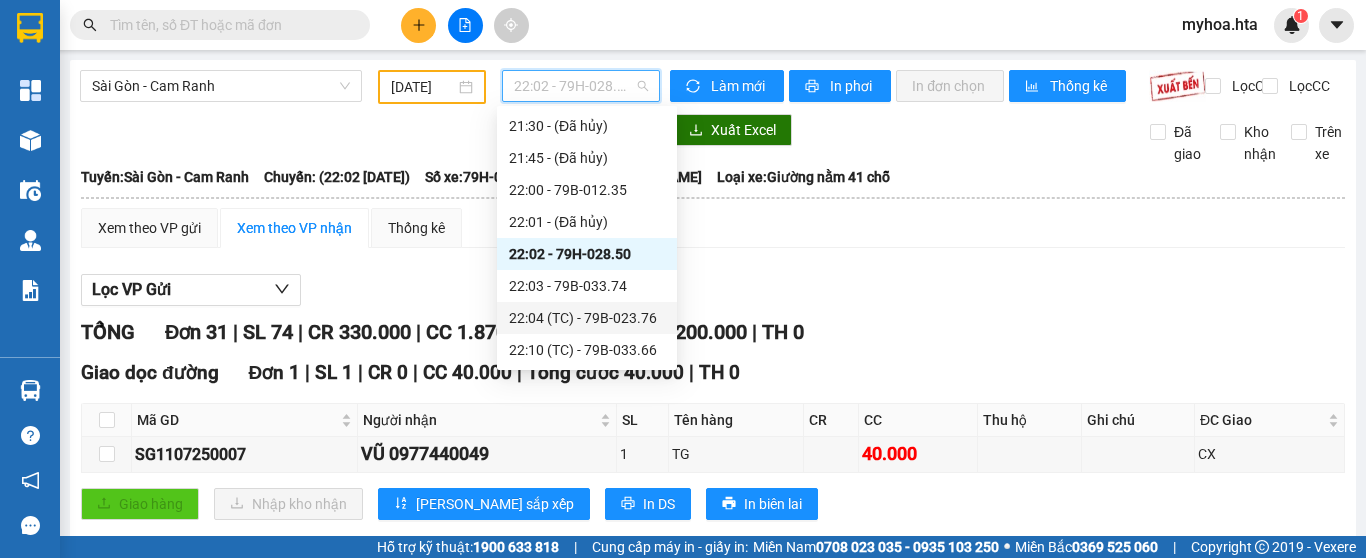 click on "22:04   (TC)   - 79B-023.76" at bounding box center (587, 318) 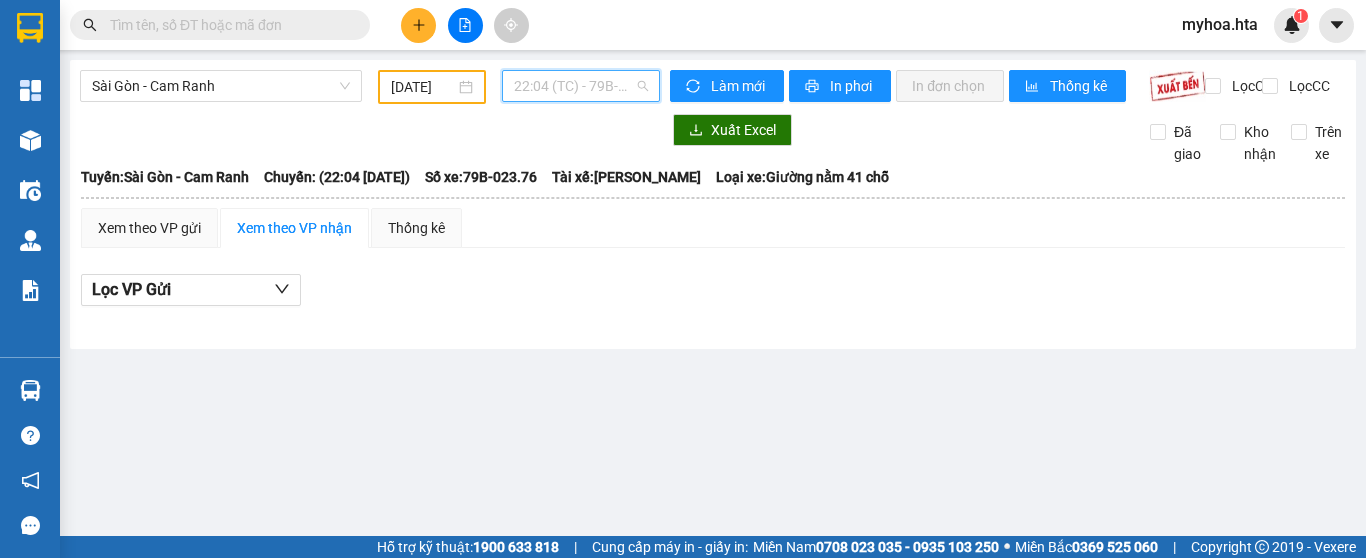 click on "22:04   (TC)   - 79B-023.76" at bounding box center [581, 86] 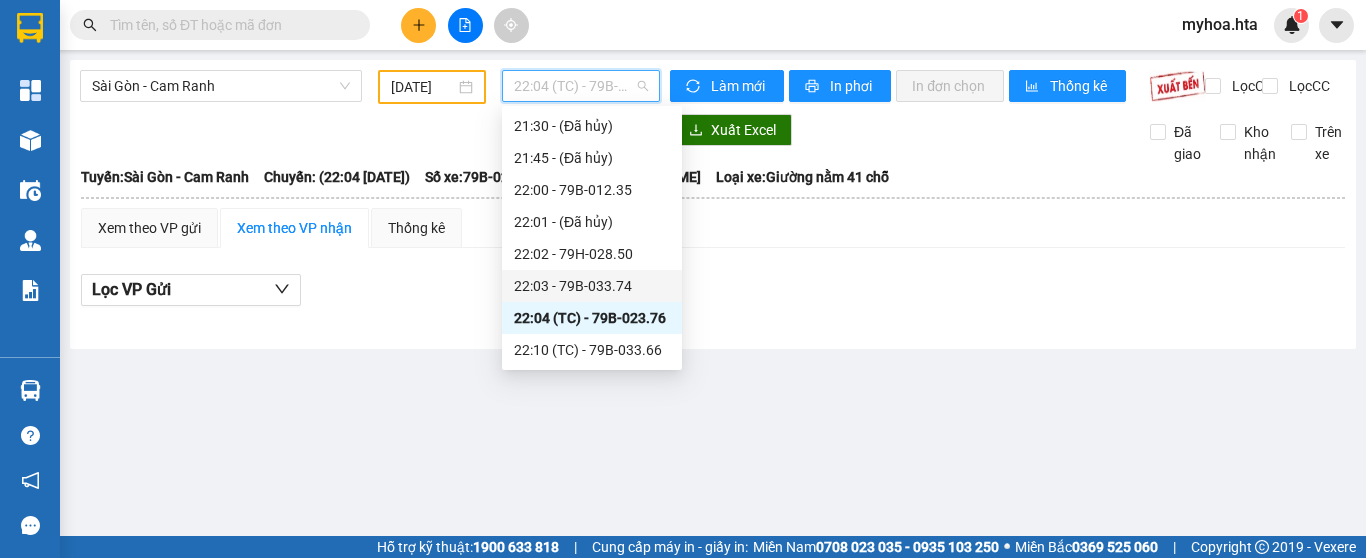 click on "22:03     - 79B-033.74" at bounding box center (592, 286) 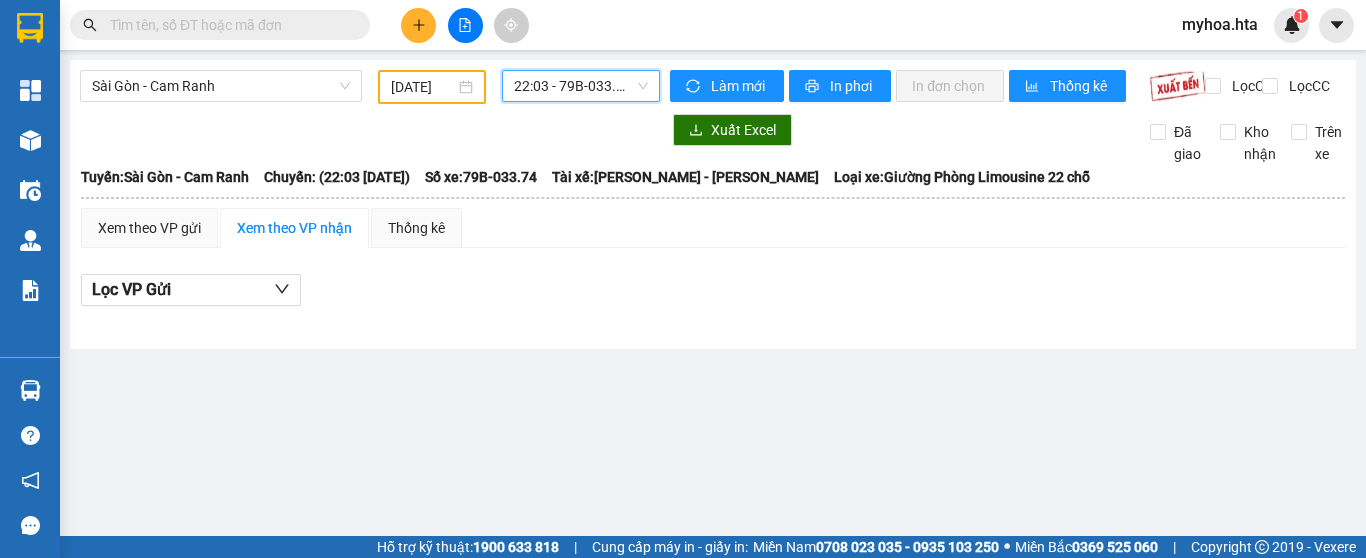 click on "22:03     - 79B-033.74" at bounding box center (581, 86) 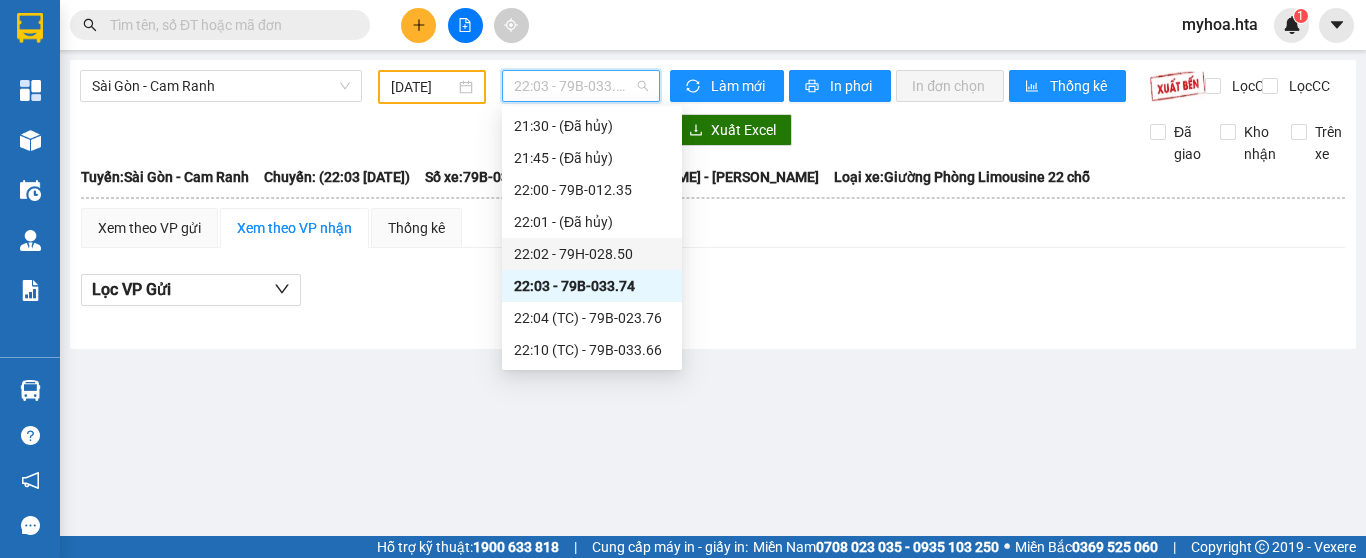 click on "22:02     - 79H-028.50" at bounding box center (592, 254) 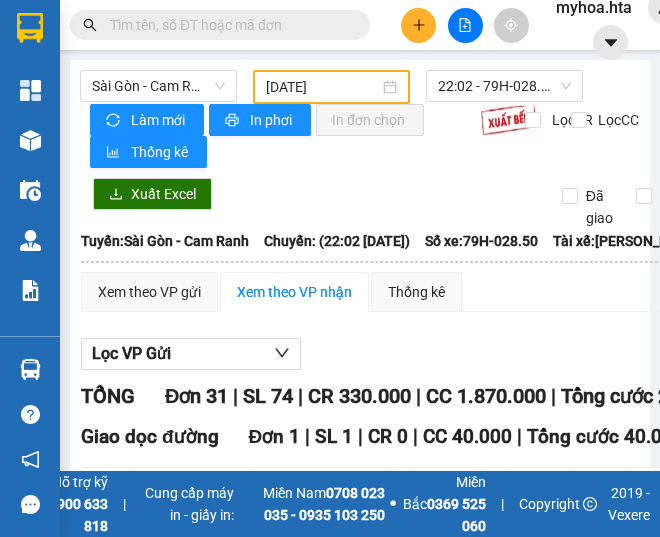 click on "Xuất Excel Đã giao Kho nhận Trên xe" at bounding box center [360, 203] 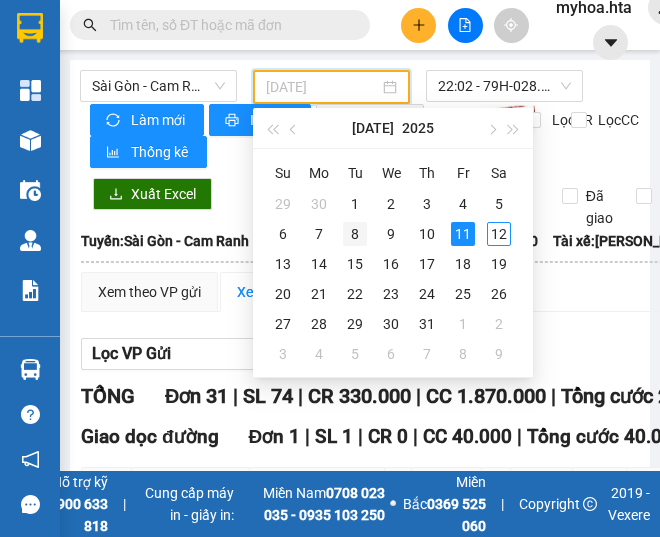 click on "8" at bounding box center [355, 234] 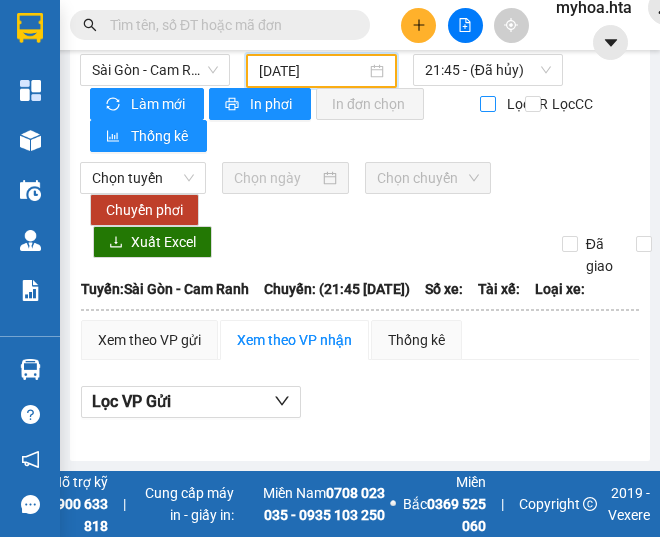scroll, scrollTop: 0, scrollLeft: 0, axis: both 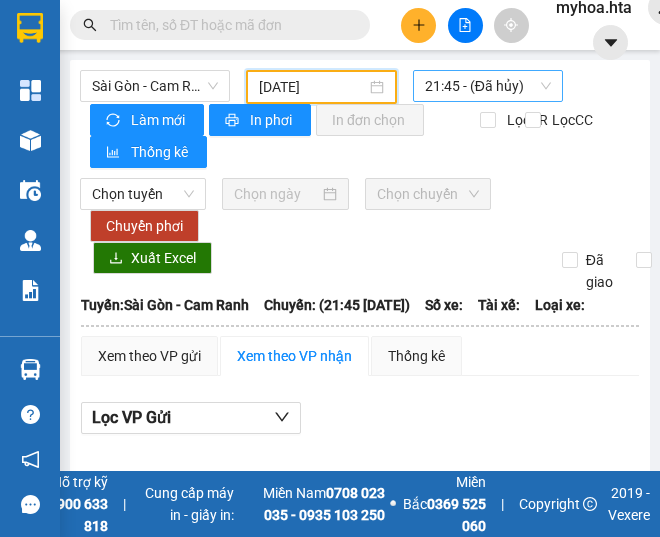 click on "21:45     - (Đã hủy)" at bounding box center [488, 86] 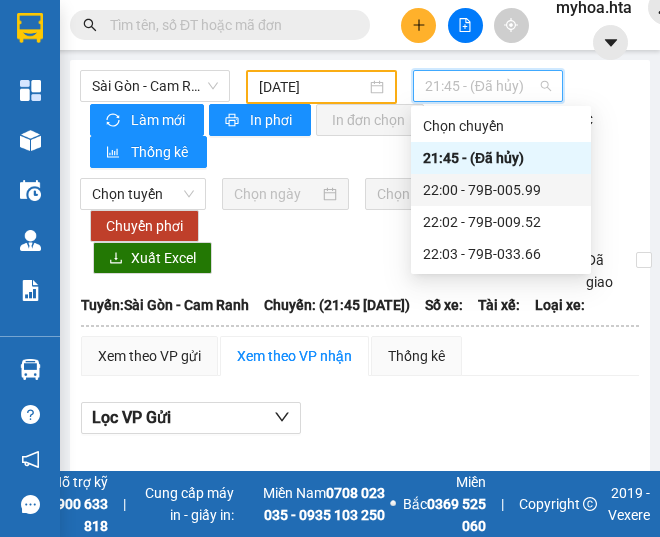 click on "22:00     - 79B-005.99" at bounding box center (501, 190) 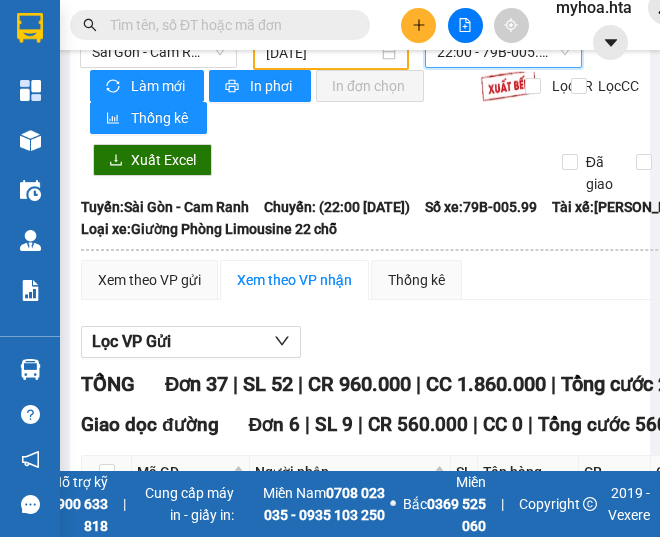 scroll, scrollTop: 0, scrollLeft: 0, axis: both 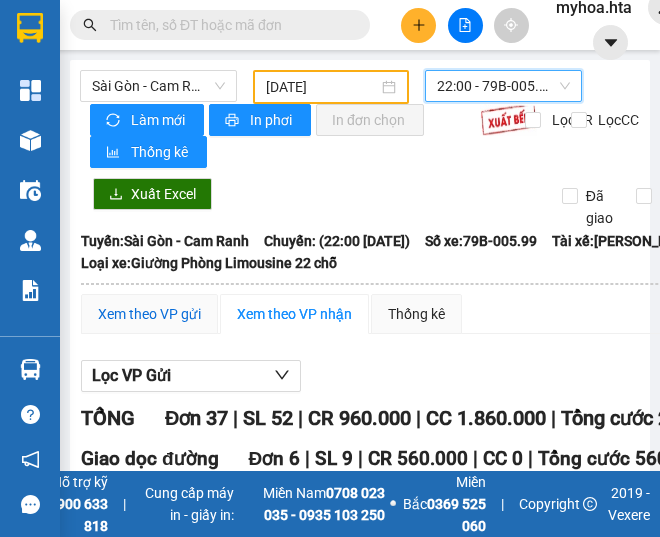 click on "Xem theo VP gửi" at bounding box center (149, 314) 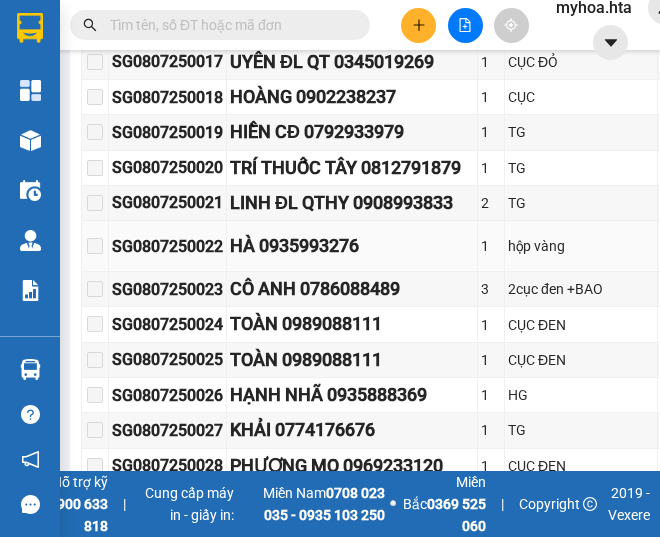 scroll, scrollTop: 1100, scrollLeft: 0, axis: vertical 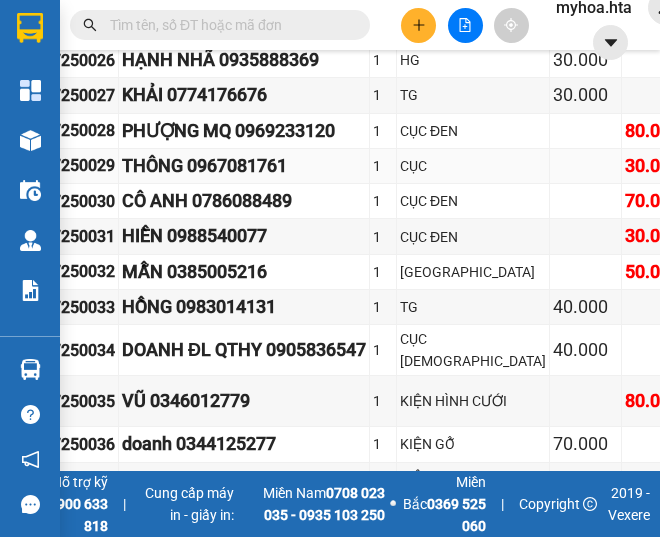click on "THÔNG  0967081761" at bounding box center (244, 166) 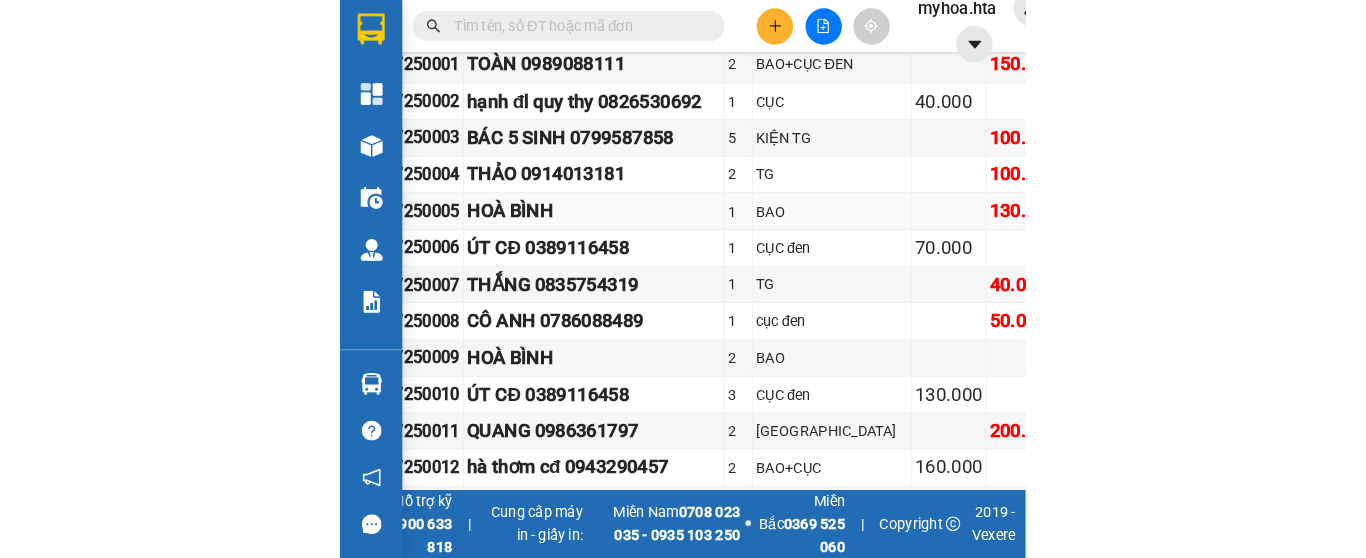 scroll, scrollTop: 400, scrollLeft: 108, axis: both 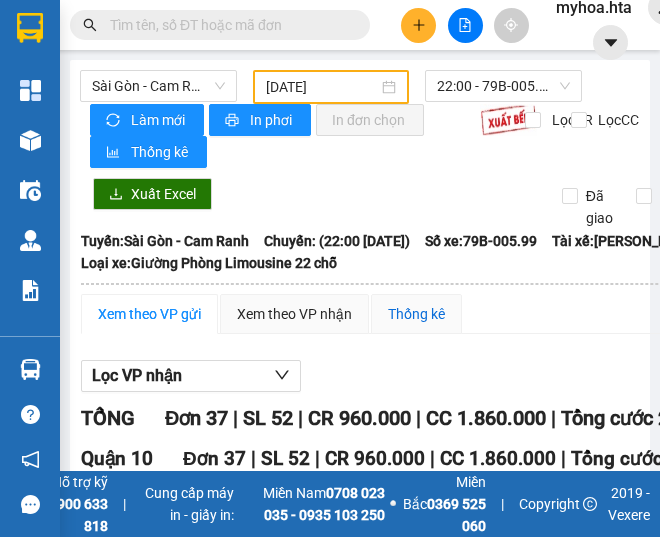 click on "Thống kê" at bounding box center [416, 314] 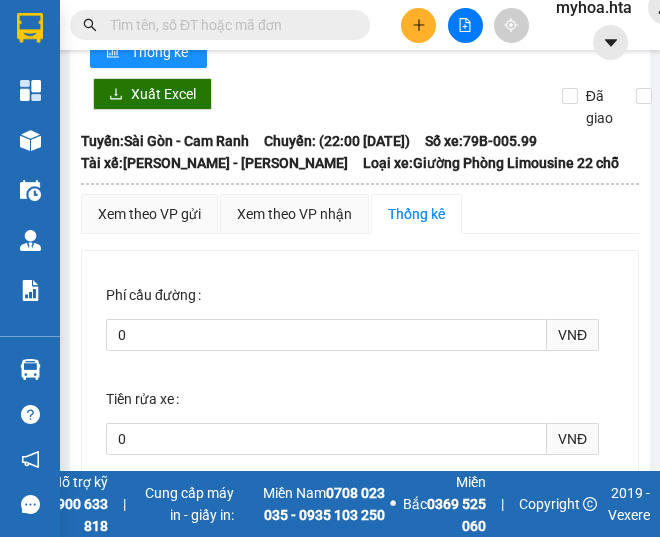 scroll, scrollTop: 0, scrollLeft: 0, axis: both 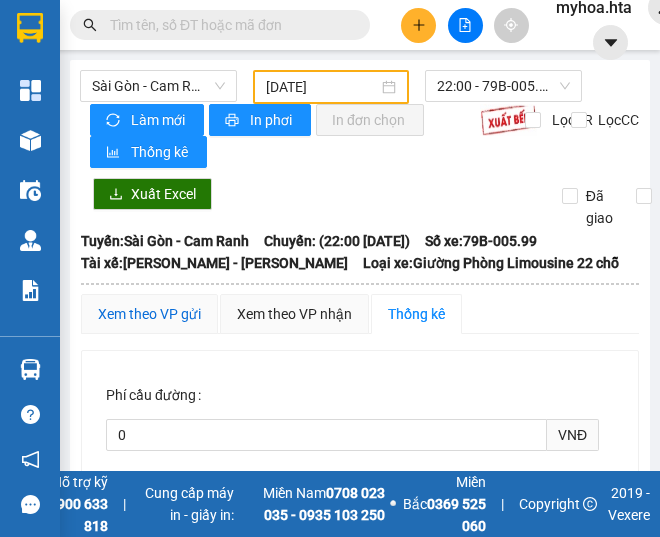click on "Xem theo VP gửi" at bounding box center [149, 314] 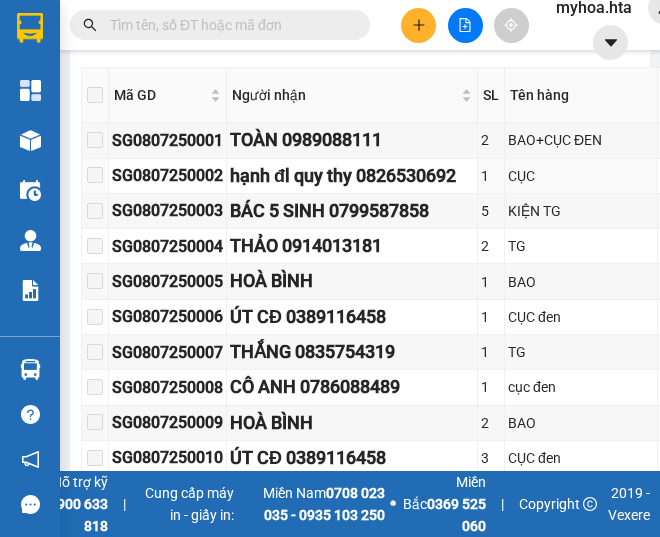 scroll, scrollTop: 500, scrollLeft: 0, axis: vertical 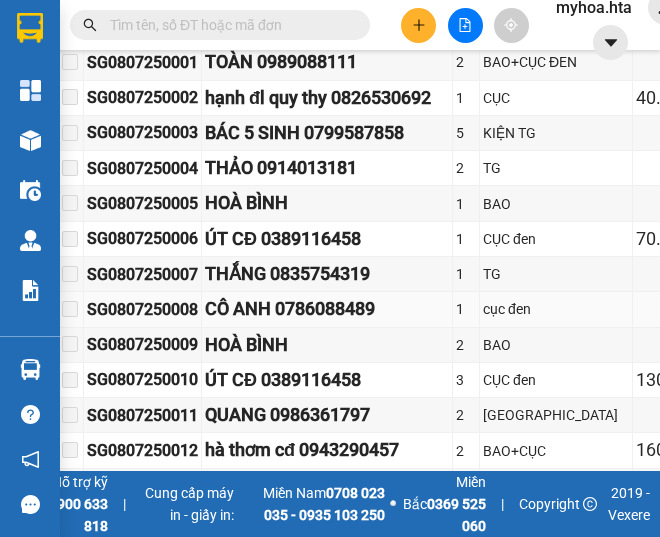 click on "CÔ ANH 0786088489" at bounding box center [327, 309] 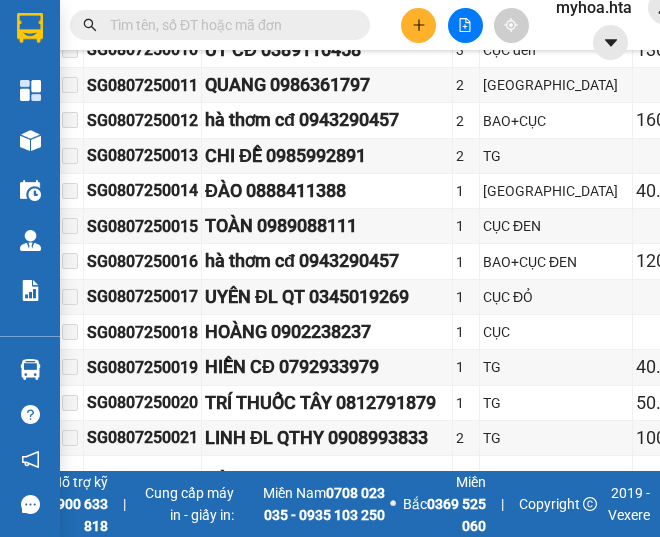 scroll, scrollTop: 900, scrollLeft: 25, axis: both 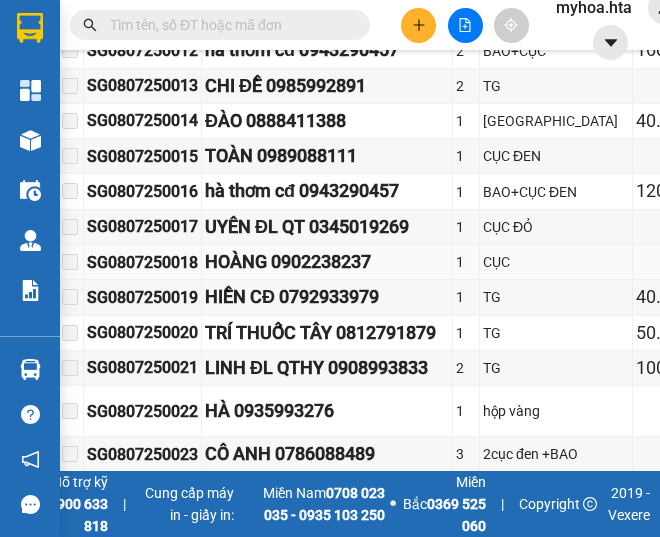 click on "HOÀNG 0902238237" at bounding box center (327, 262) 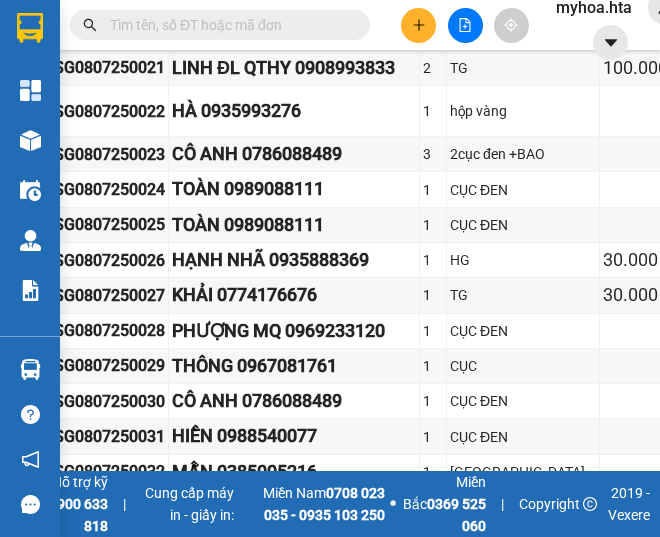 scroll, scrollTop: 1200, scrollLeft: 86, axis: both 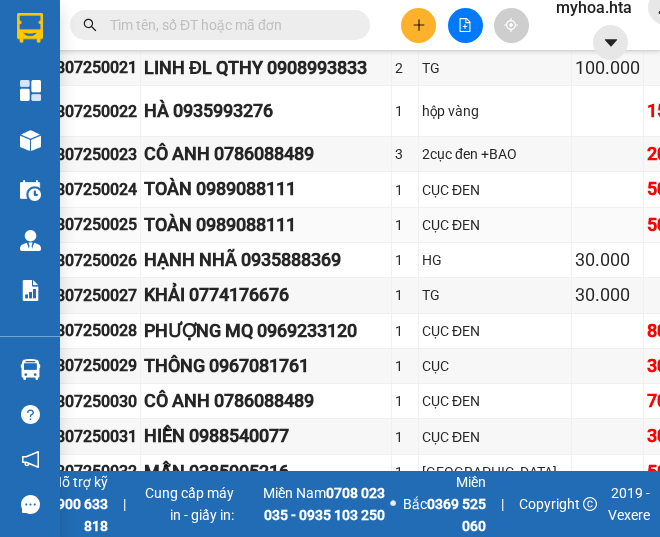 click on "1" at bounding box center (405, 225) 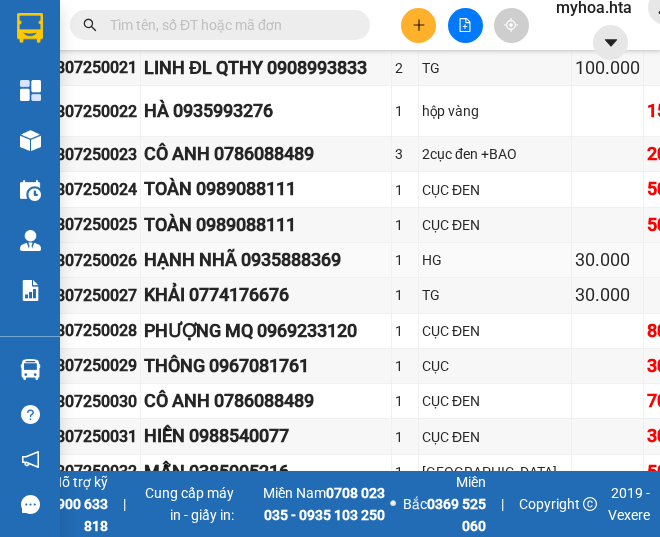 scroll, scrollTop: 1300, scrollLeft: 86, axis: both 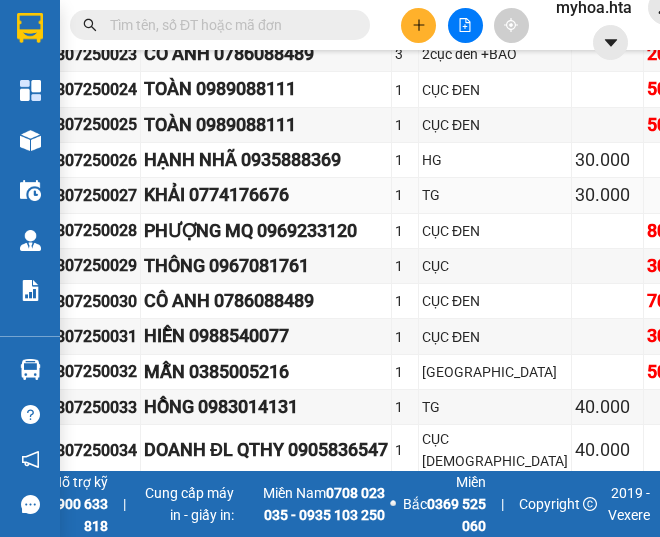 click on "KHẢI 0774176676" at bounding box center [266, 195] 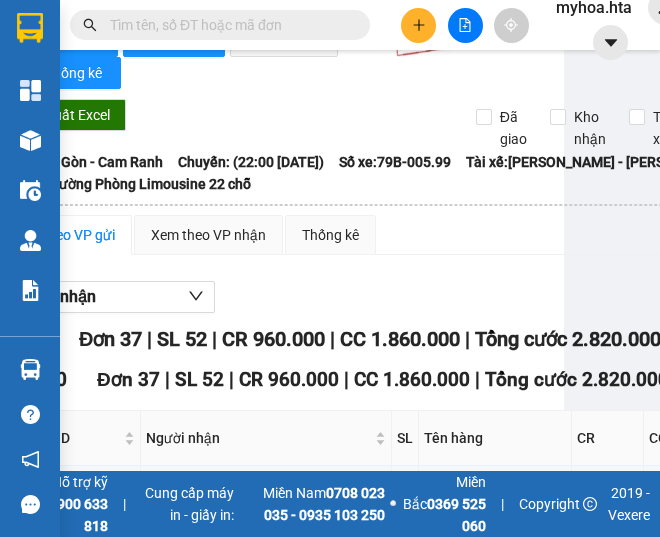 scroll, scrollTop: 0, scrollLeft: 86, axis: horizontal 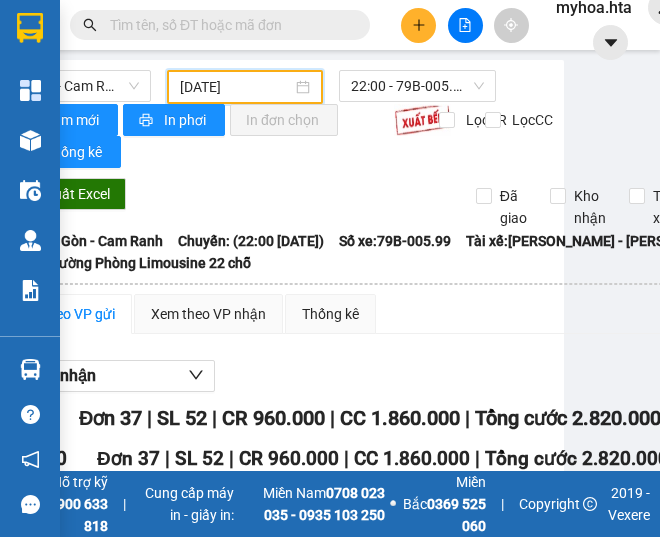 click on "[DATE]" at bounding box center [236, 87] 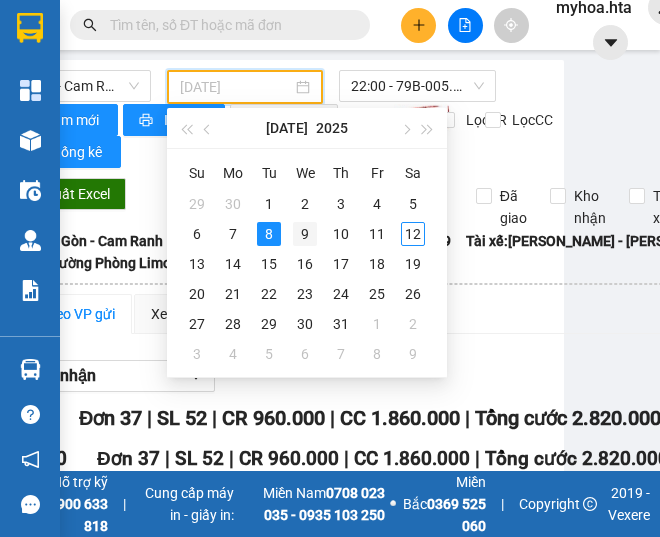 click on "9" at bounding box center [305, 234] 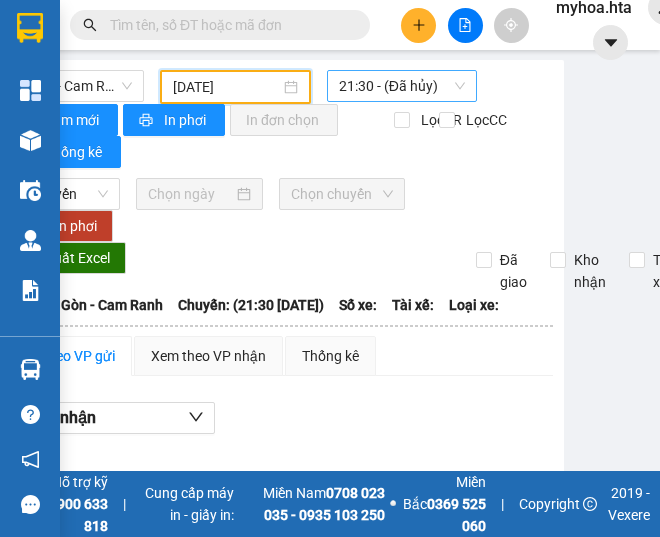 click on "21:30     - (Đã hủy)" at bounding box center (402, 86) 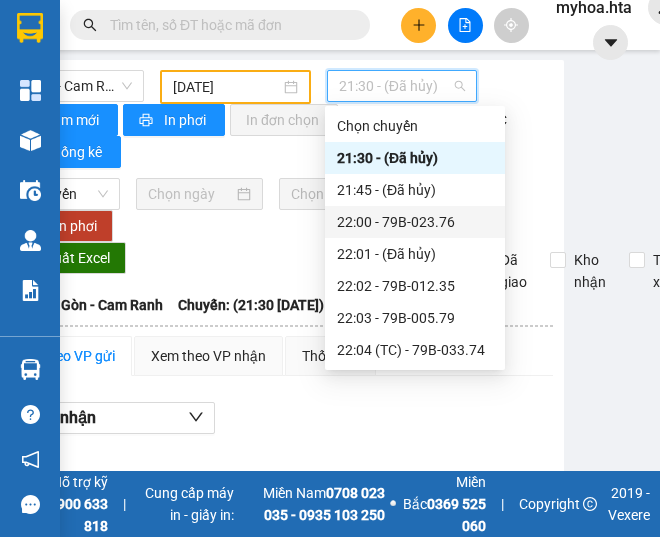 click on "22:00     - 79B-023.76" at bounding box center (415, 222) 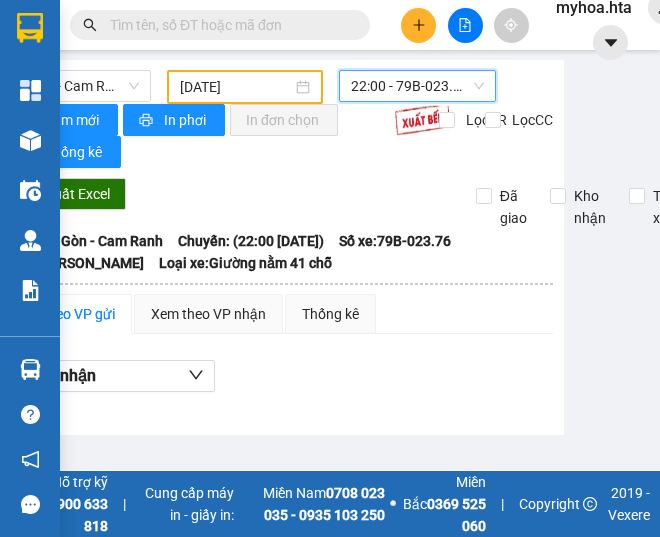 click on "22:00     - 79B-023.76" at bounding box center [417, 86] 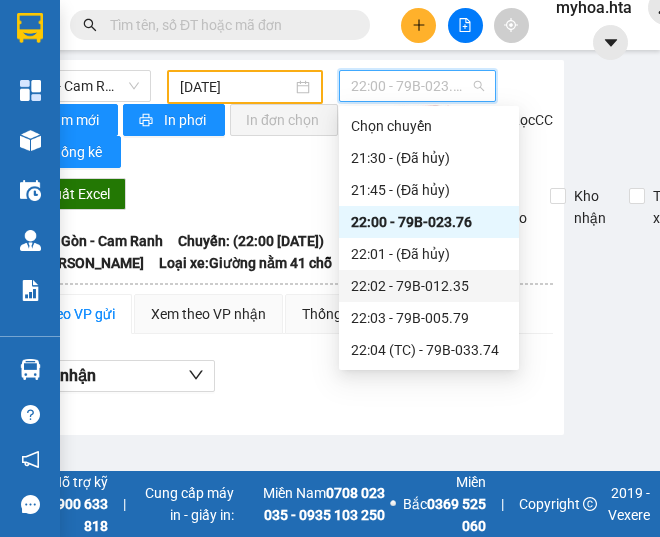 click on "22:02     - 79B-012.35" at bounding box center (429, 286) 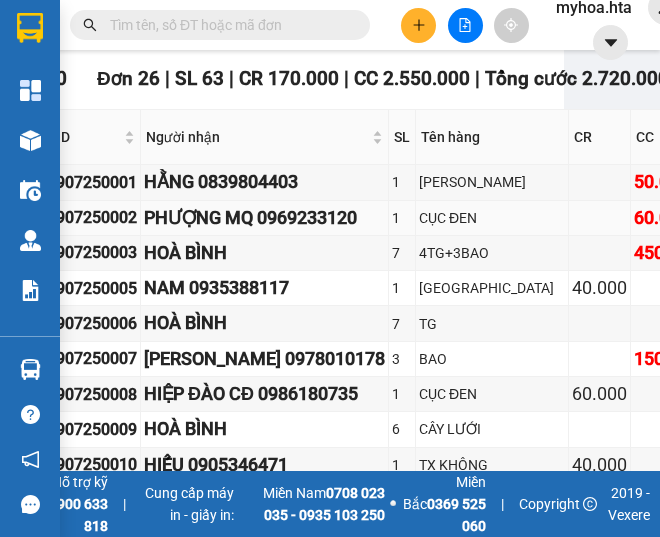 scroll, scrollTop: 500, scrollLeft: 86, axis: both 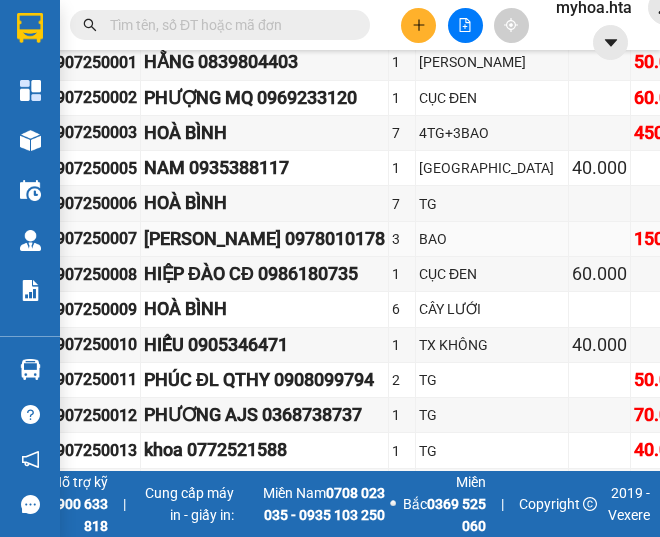 click on "[PERSON_NAME] 0978010178" at bounding box center (264, 239) 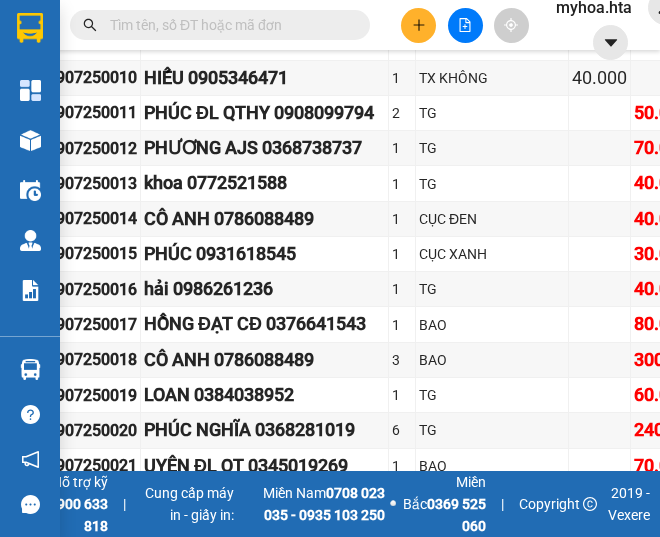 scroll, scrollTop: 800, scrollLeft: 86, axis: both 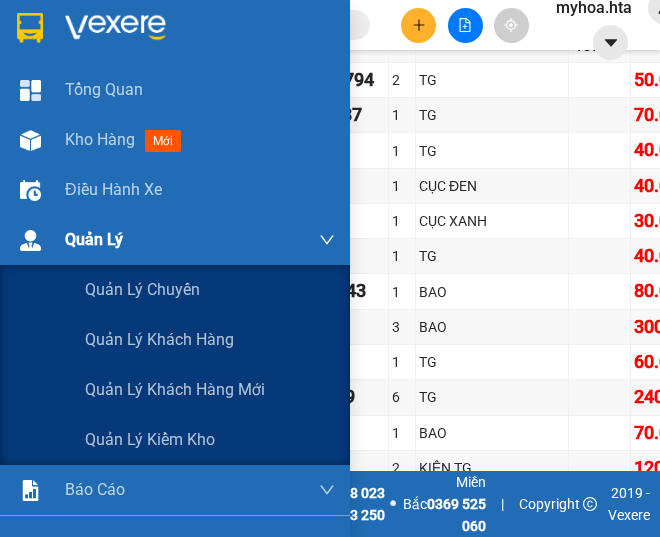 click on "Quản Lý" at bounding box center [200, 240] 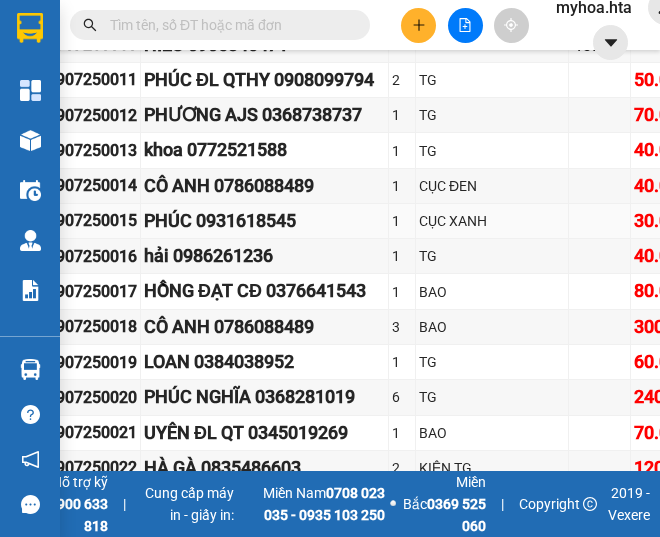 click on "CỤC XANH" at bounding box center (492, 221) 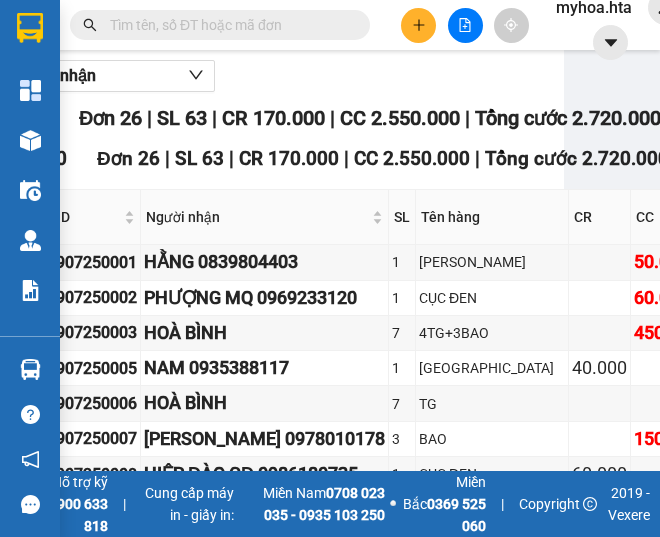 scroll, scrollTop: 0, scrollLeft: 86, axis: horizontal 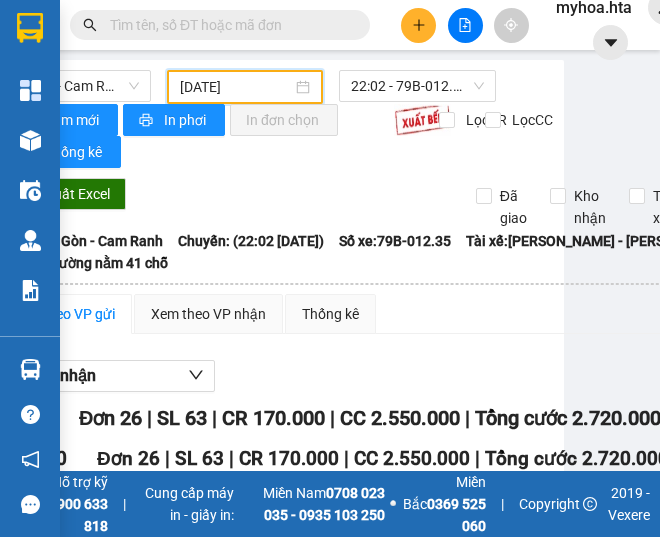 click on "[DATE]" at bounding box center [236, 87] 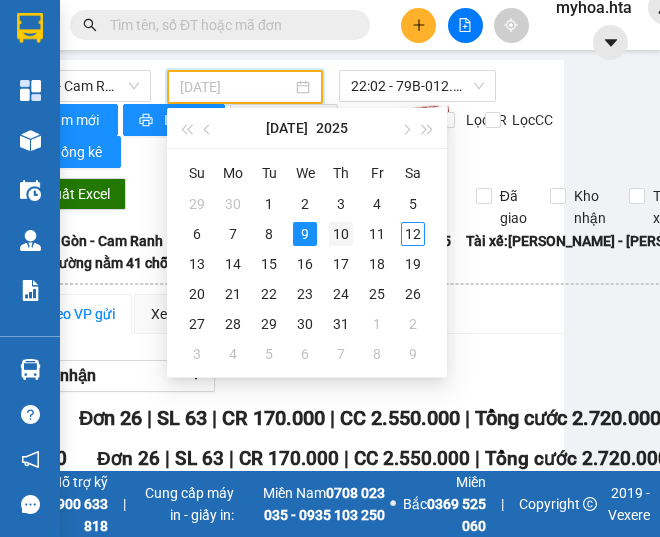 click on "10" at bounding box center (341, 234) 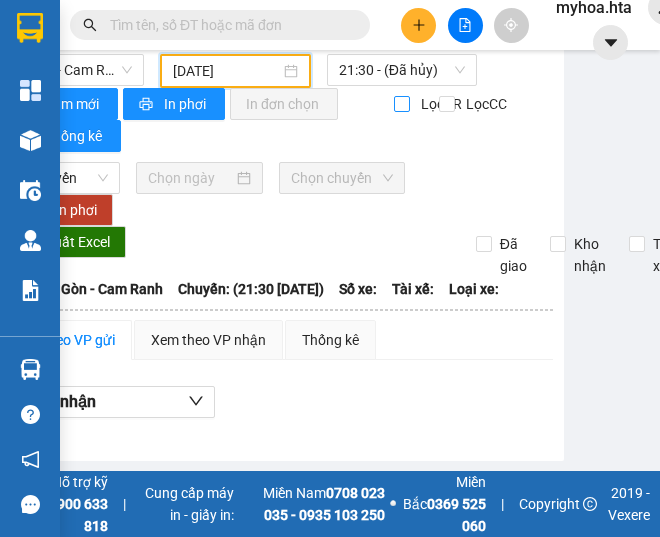 scroll, scrollTop: 0, scrollLeft: 86, axis: horizontal 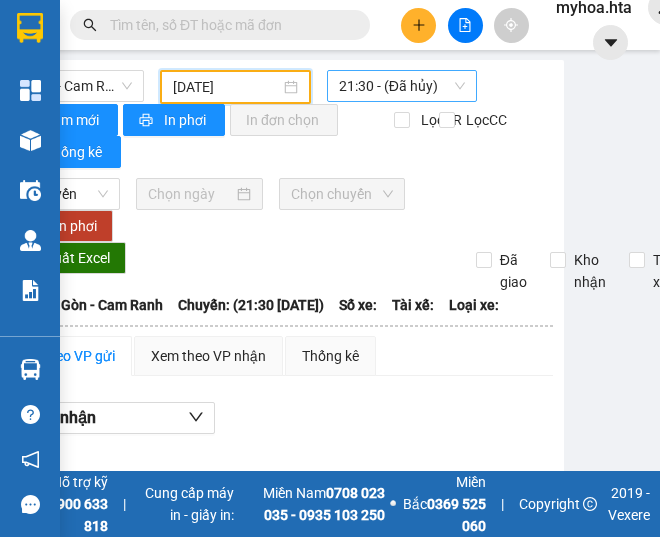 click on "21:30     - (Đã hủy)" at bounding box center [402, 86] 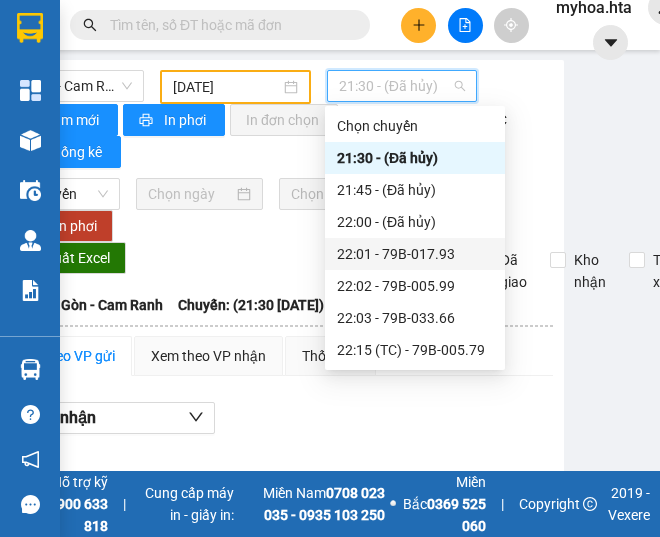 click on "22:01     - 79B-017.93" at bounding box center (415, 254) 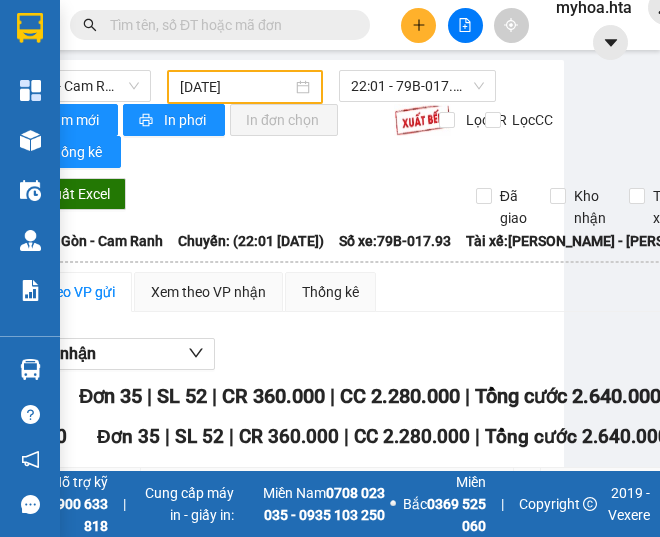 drag, startPoint x: 298, startPoint y: 343, endPoint x: 352, endPoint y: 334, distance: 54.74486 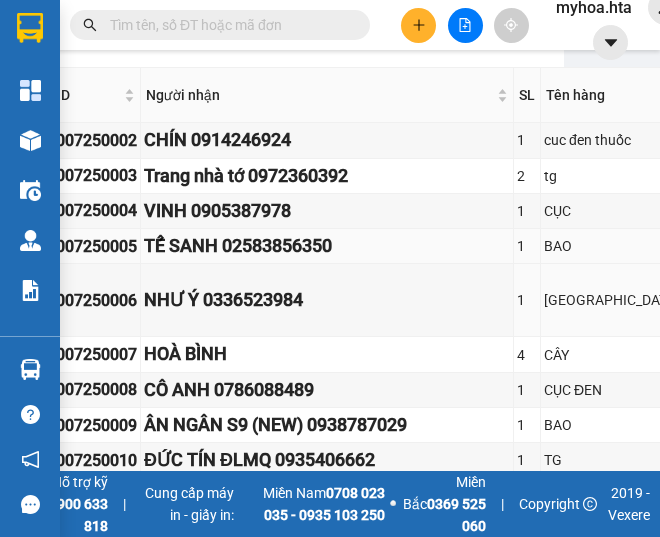 scroll, scrollTop: 700, scrollLeft: 86, axis: both 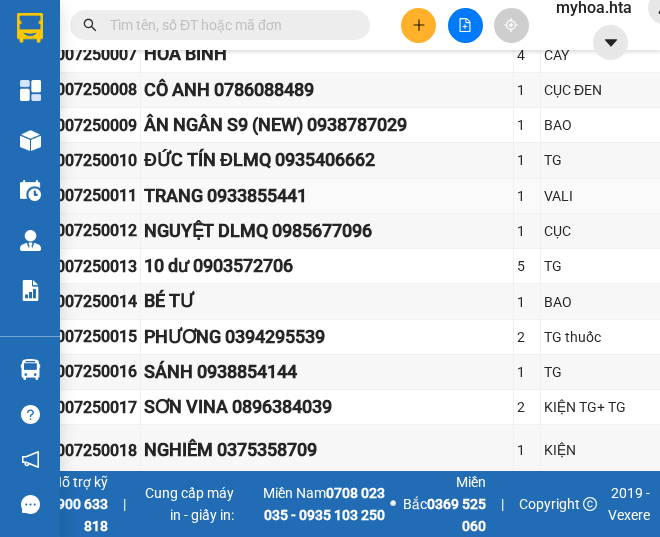 click on "TRANG  0933855441" at bounding box center (327, 196) 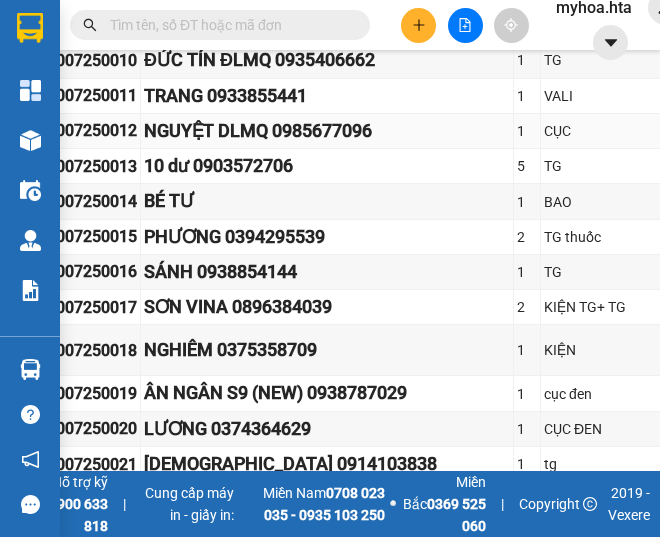 scroll, scrollTop: 900, scrollLeft: 86, axis: both 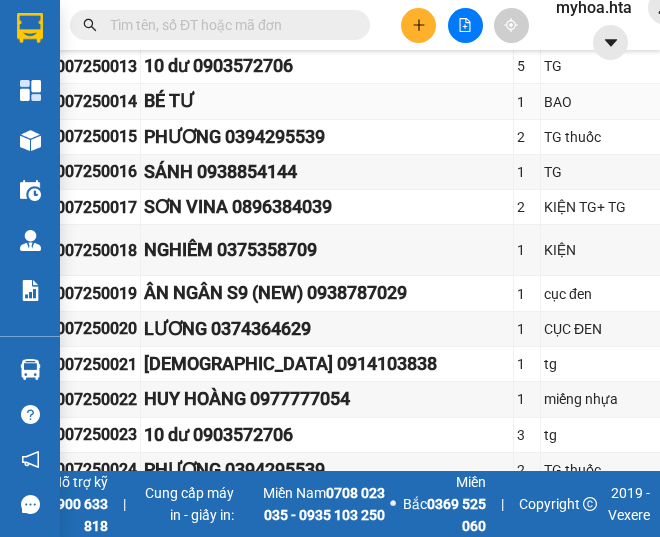 click on "BÉ TƯ" at bounding box center (327, 101) 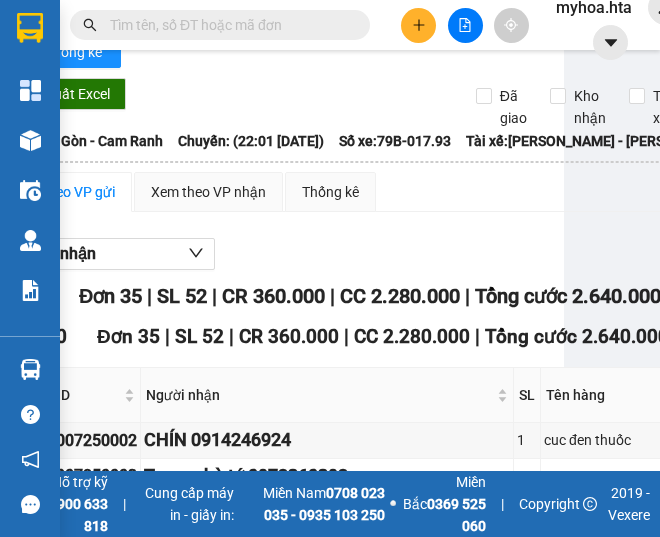 scroll, scrollTop: 0, scrollLeft: 86, axis: horizontal 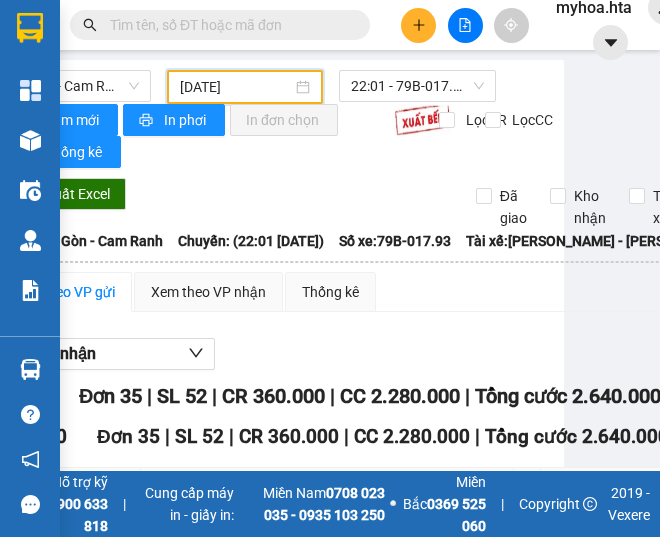 click on "[DATE]" at bounding box center (236, 87) 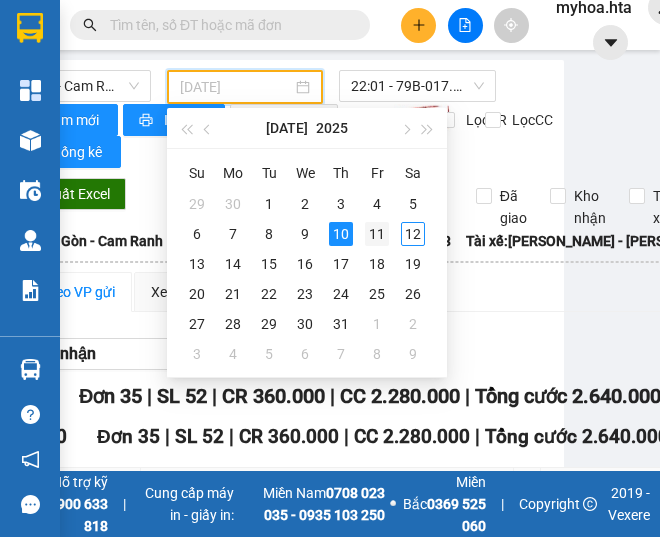 click on "11" at bounding box center (377, 234) 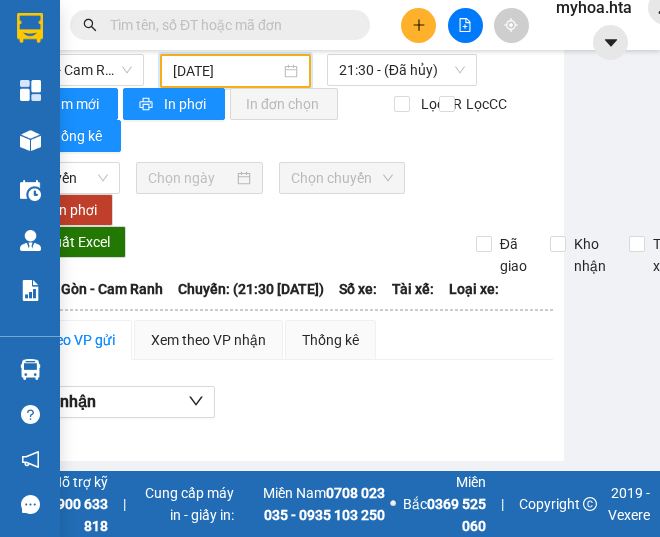 scroll, scrollTop: 0, scrollLeft: 86, axis: horizontal 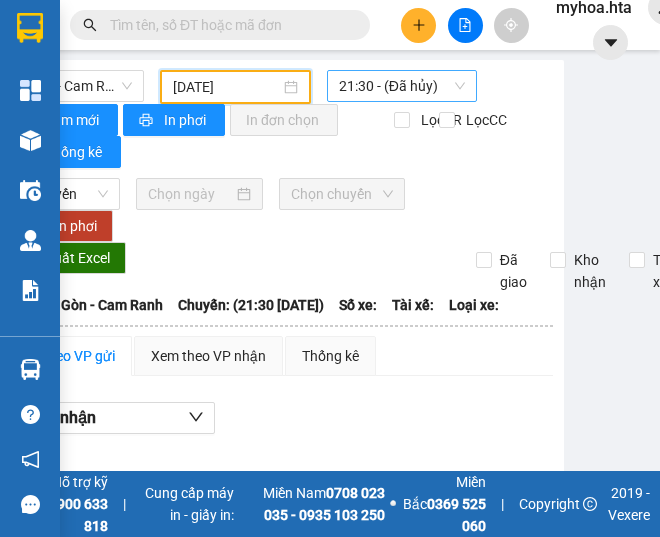click on "21:30     - (Đã hủy)" at bounding box center (402, 86) 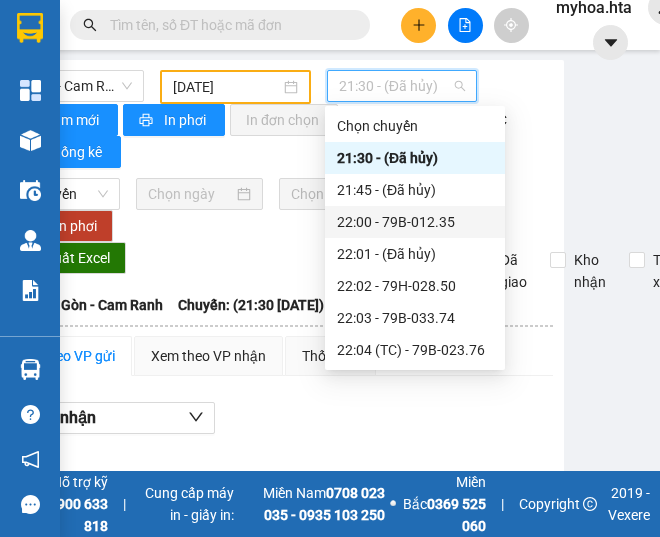 click on "22:00     - 79B-012.35" at bounding box center (415, 222) 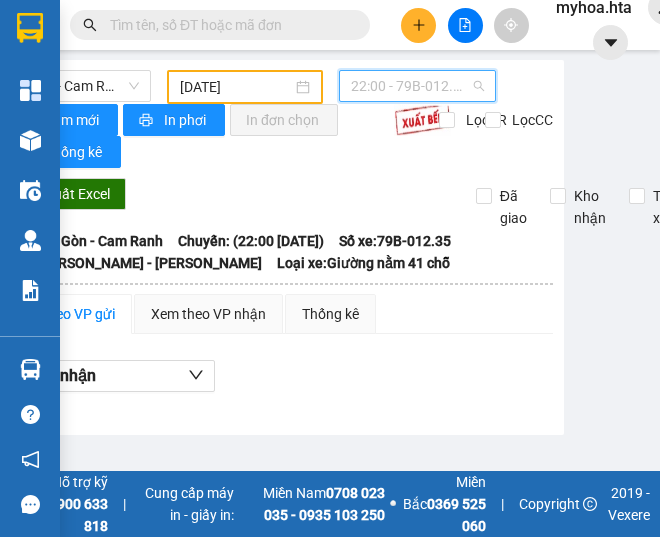 click on "22:00     - 79B-012.35" at bounding box center (417, 86) 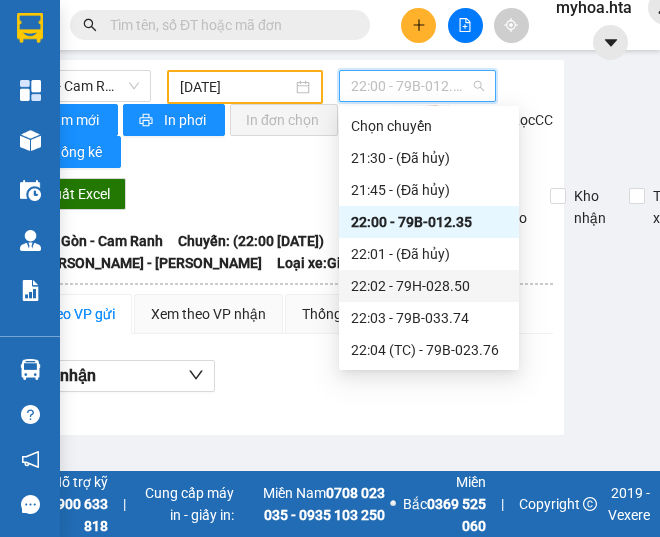 click on "22:02     - 79H-028.50" at bounding box center [429, 286] 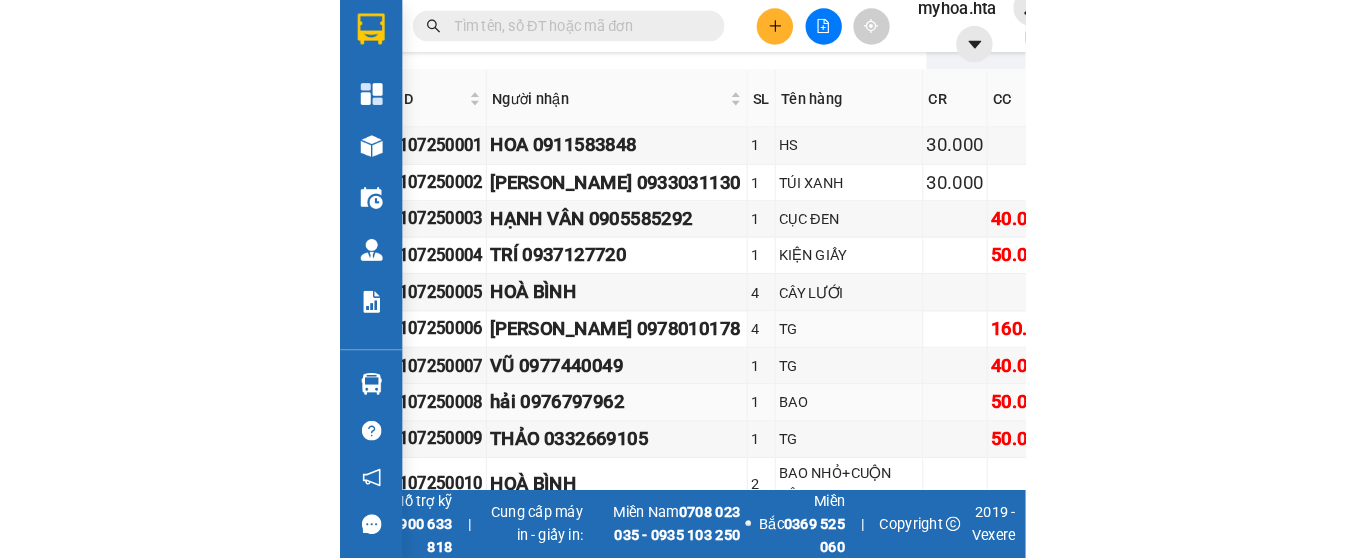 scroll, scrollTop: 500, scrollLeft: 86, axis: both 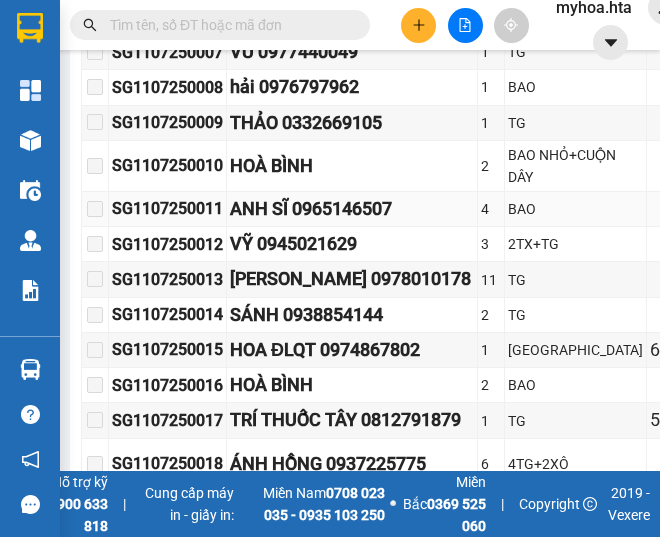 click on "ANH SĨ 0965146507" at bounding box center [352, 209] 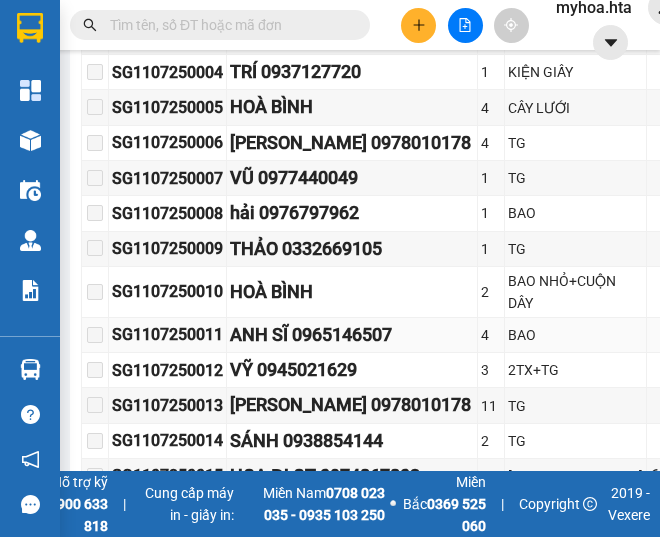 scroll, scrollTop: 400, scrollLeft: 0, axis: vertical 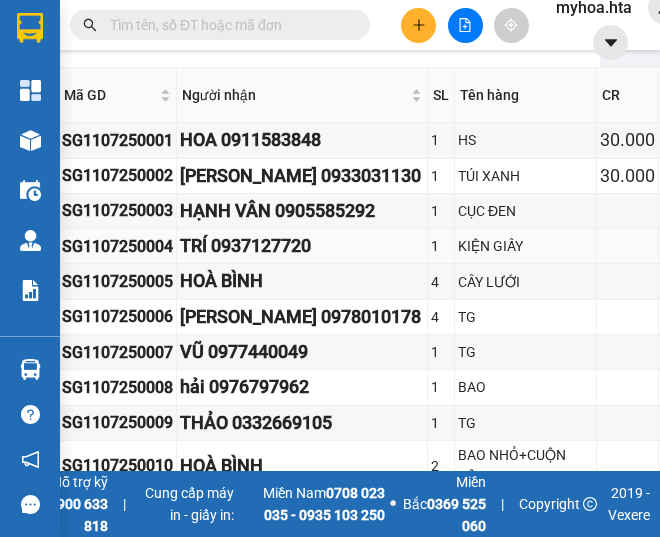 click on "TRÍ 0937127720" at bounding box center [302, 246] 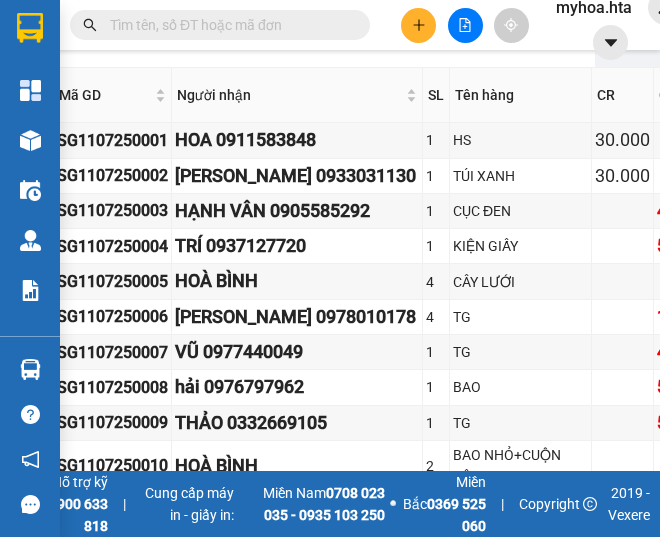 scroll, scrollTop: 400, scrollLeft: 45, axis: both 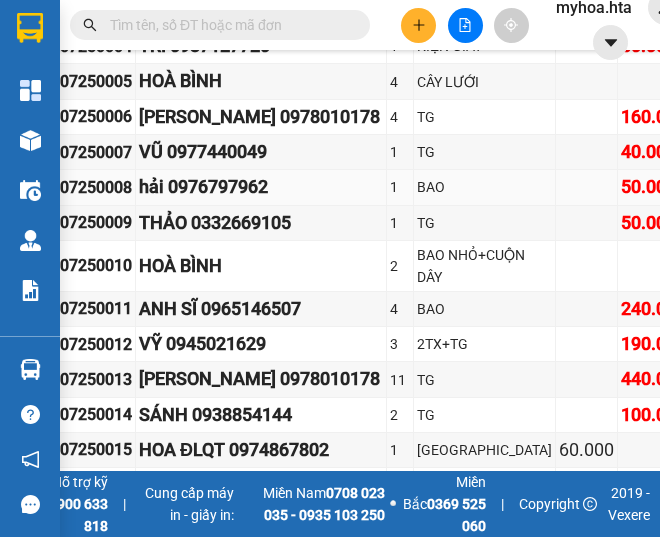 click on "hải 0976797962" at bounding box center [261, 187] 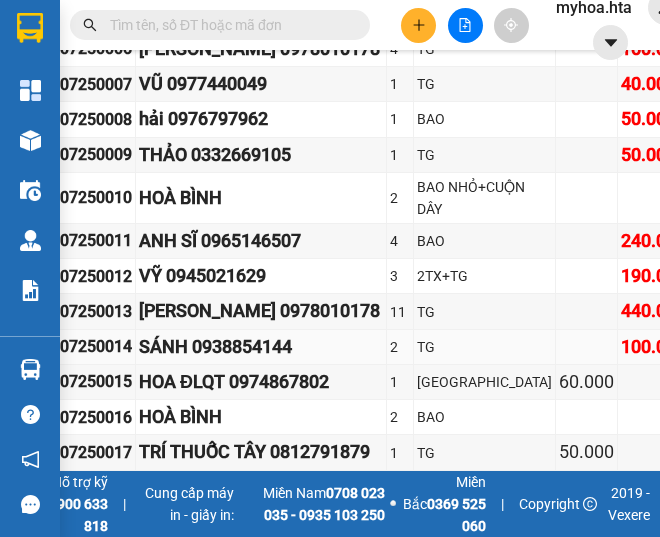 scroll, scrollTop: 800, scrollLeft: 91, axis: both 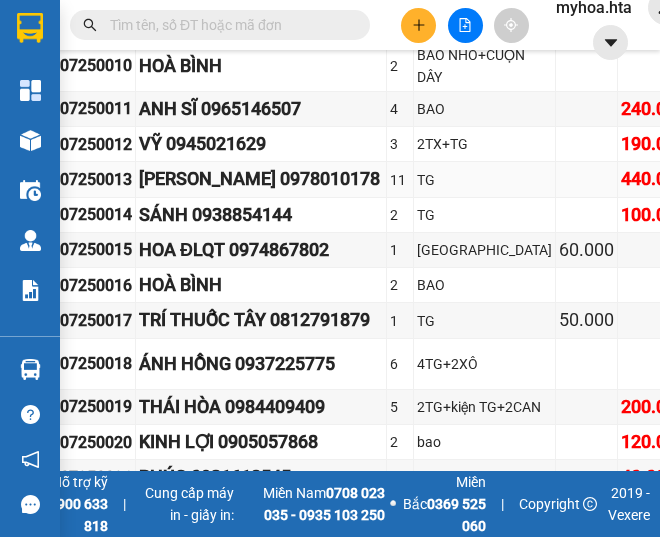 click on "TG" at bounding box center [484, 180] 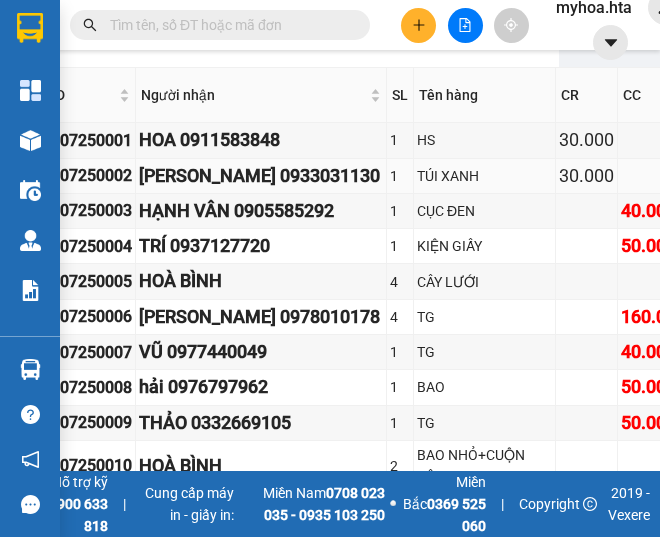 scroll, scrollTop: 0, scrollLeft: 91, axis: horizontal 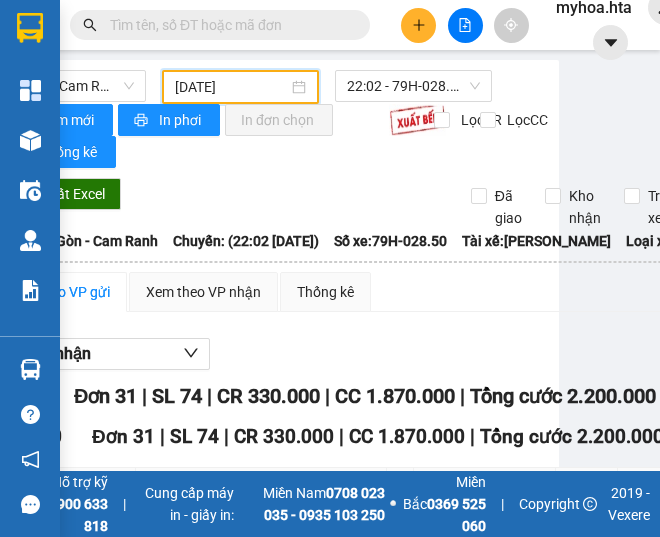 click on "[DATE]" at bounding box center [231, 87] 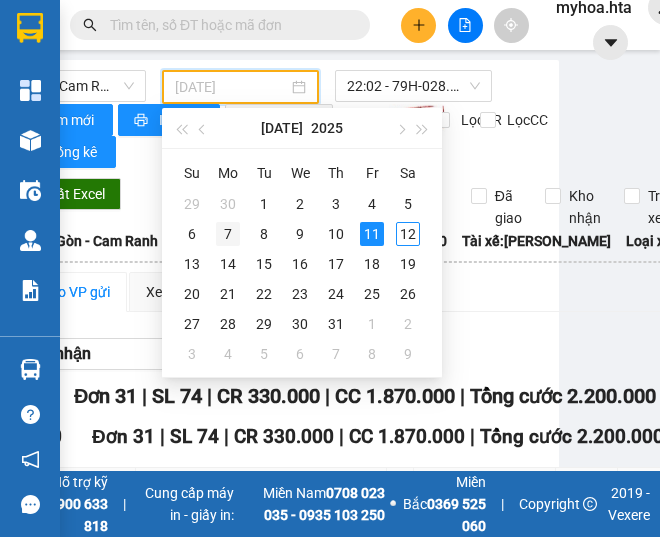 click on "7" at bounding box center [228, 234] 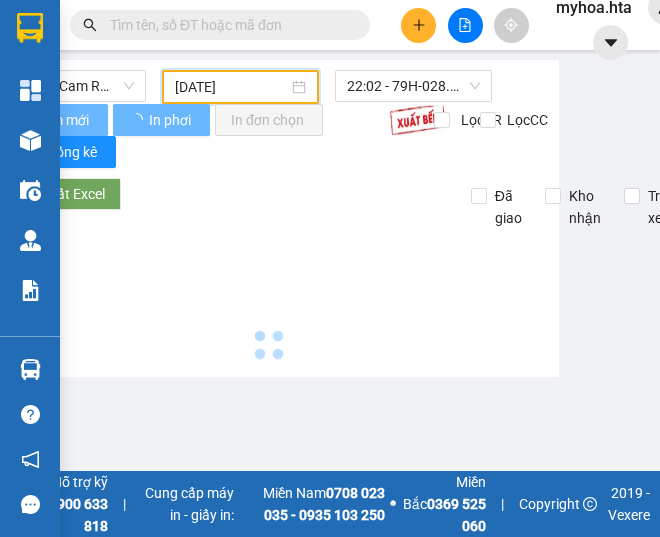 type on "[DATE]" 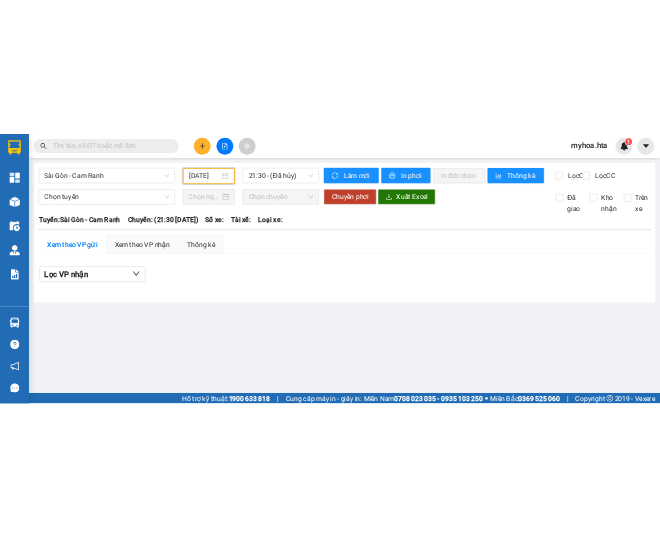 scroll, scrollTop: 0, scrollLeft: 0, axis: both 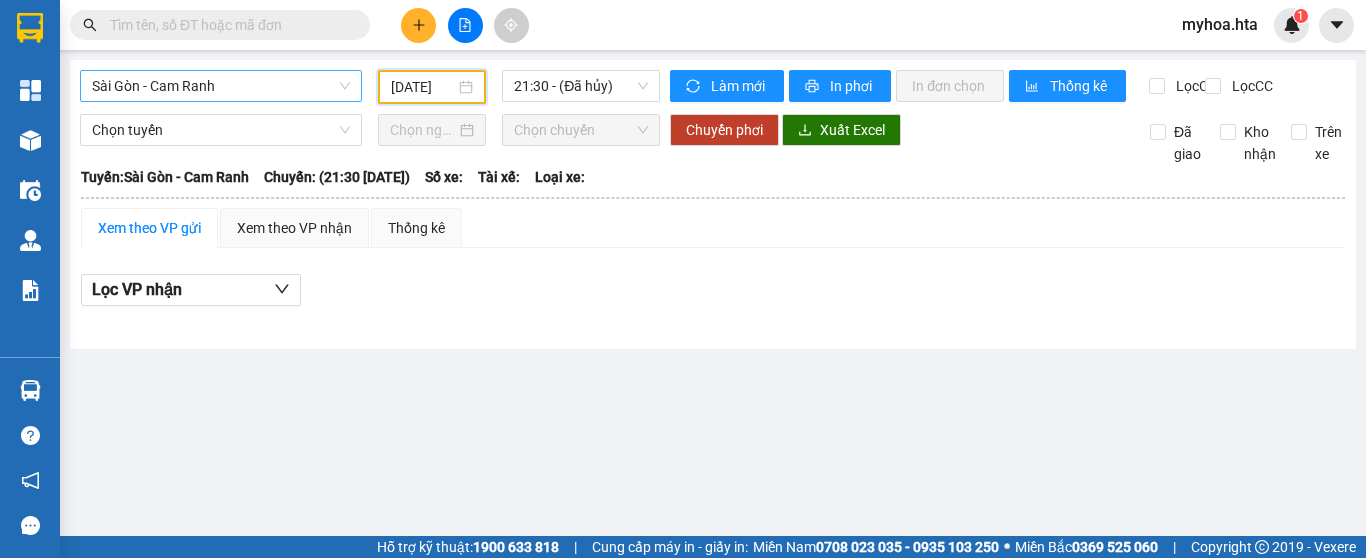 click on "Sài Gòn - Cam Ranh" at bounding box center (221, 86) 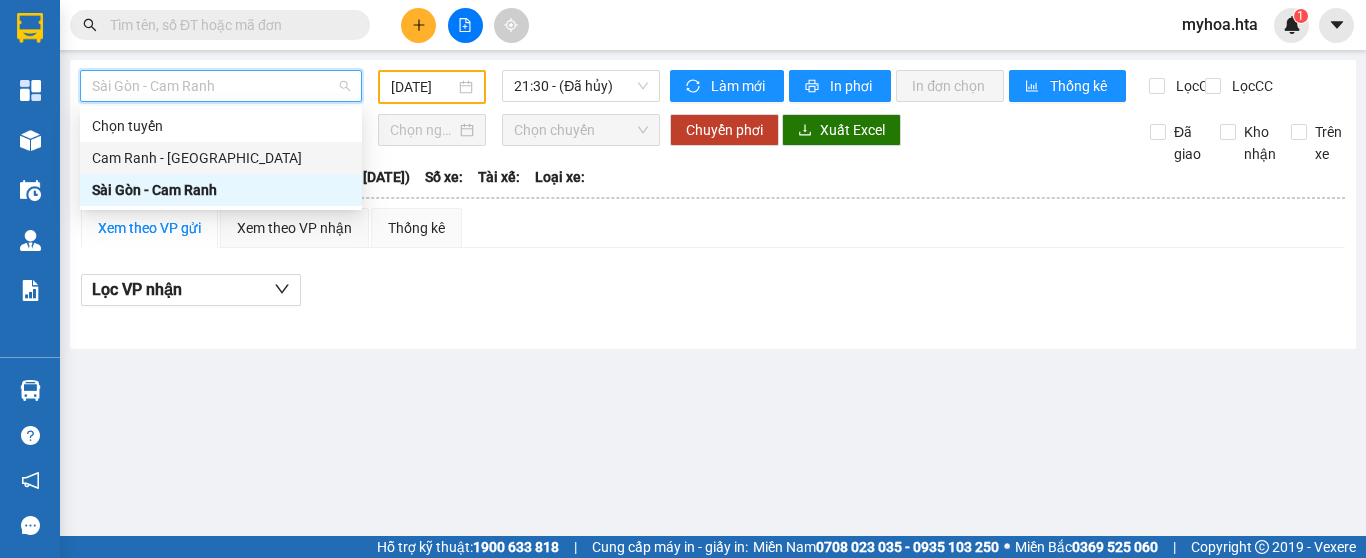 click on "Cam Ranh - [GEOGRAPHIC_DATA]" at bounding box center [221, 158] 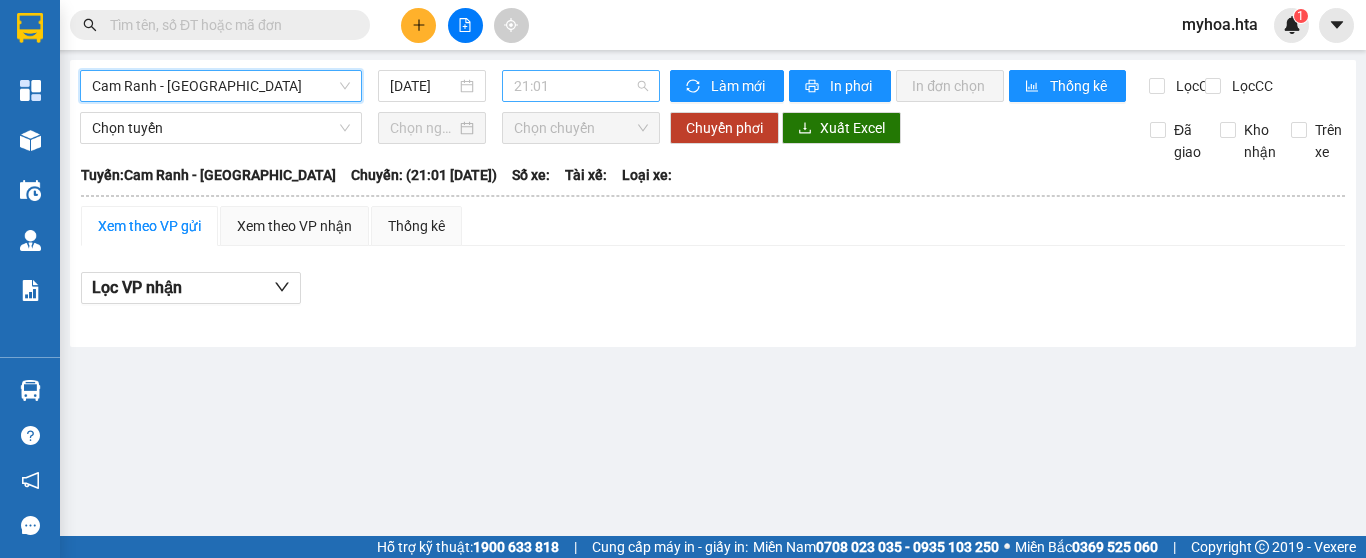 click on "21:01" at bounding box center [581, 86] 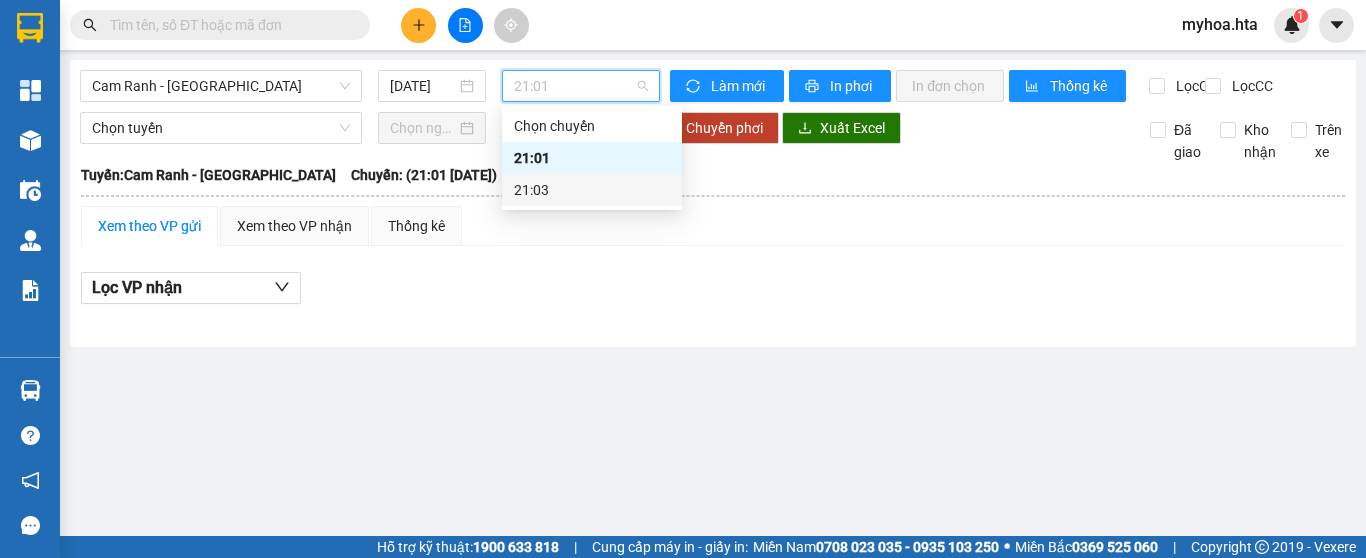click on "Xem theo VP gửi Xem theo VP nhận Thống kê" at bounding box center [713, 226] 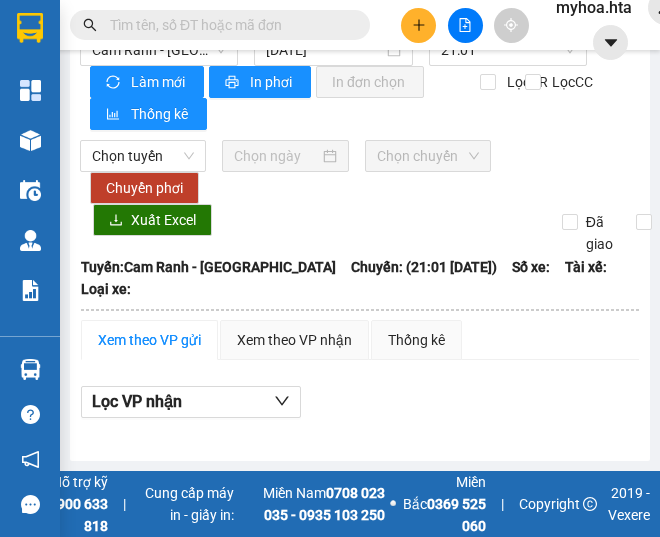 scroll, scrollTop: 0, scrollLeft: 0, axis: both 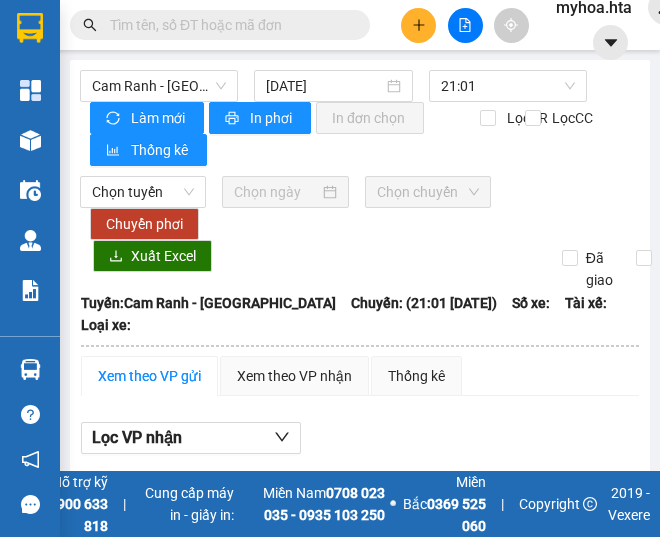 click on "Chọn tuyến Chọn chuyến Chuyển phơi Xuất Excel Đã giao Kho nhận Trên xe" at bounding box center (360, 233) 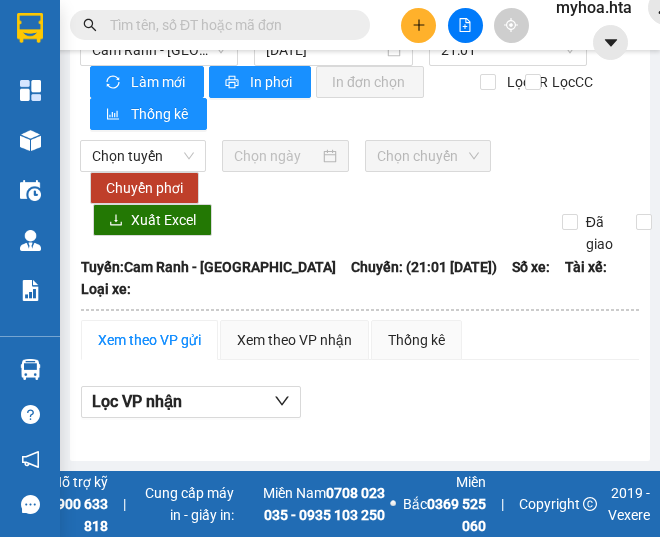 scroll, scrollTop: 0, scrollLeft: 0, axis: both 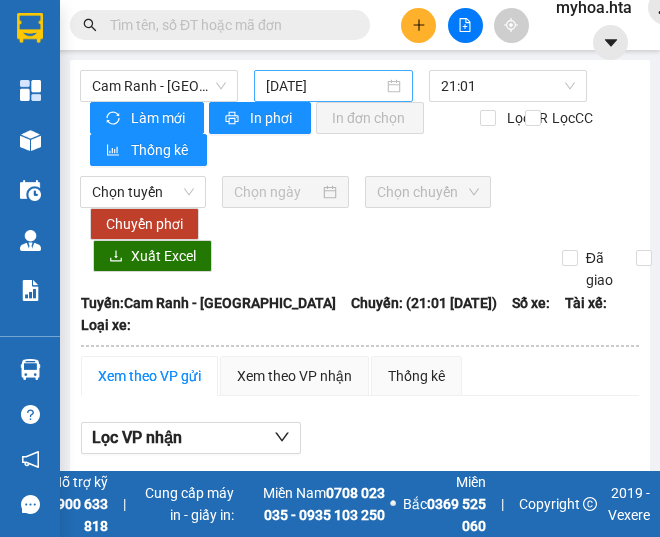 click on "[DATE]" at bounding box center [324, 86] 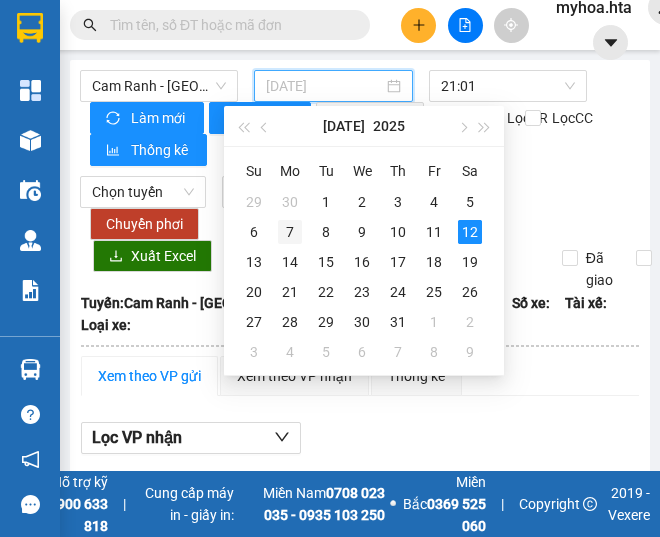 click on "7" at bounding box center [290, 232] 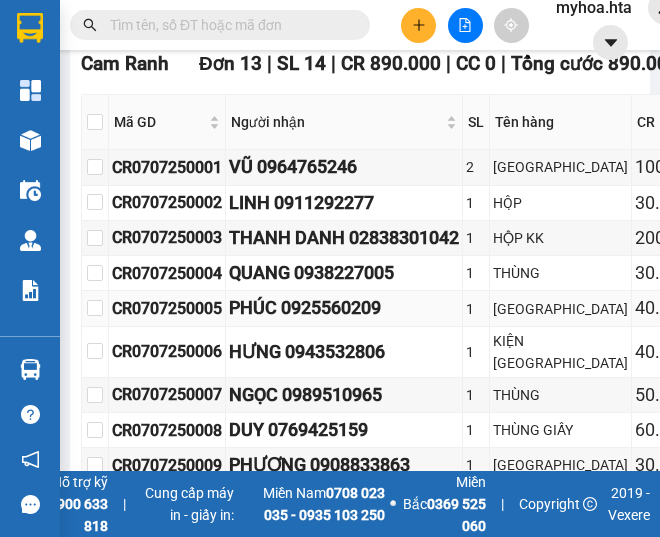 scroll, scrollTop: 400, scrollLeft: 0, axis: vertical 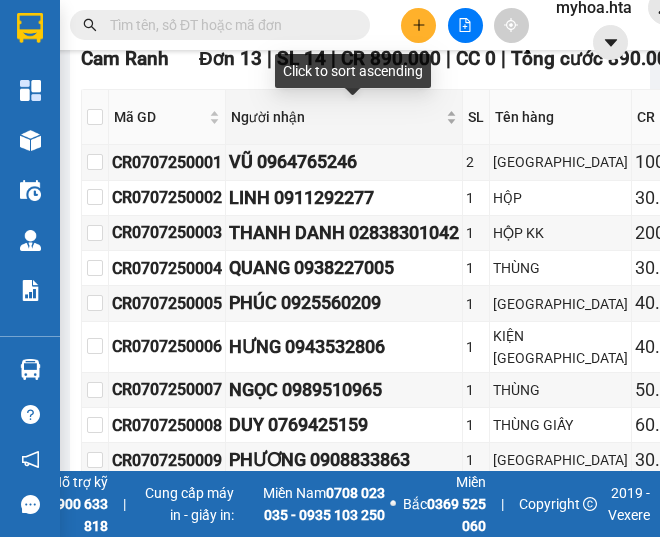 click on "Người nhận" at bounding box center (336, 117) 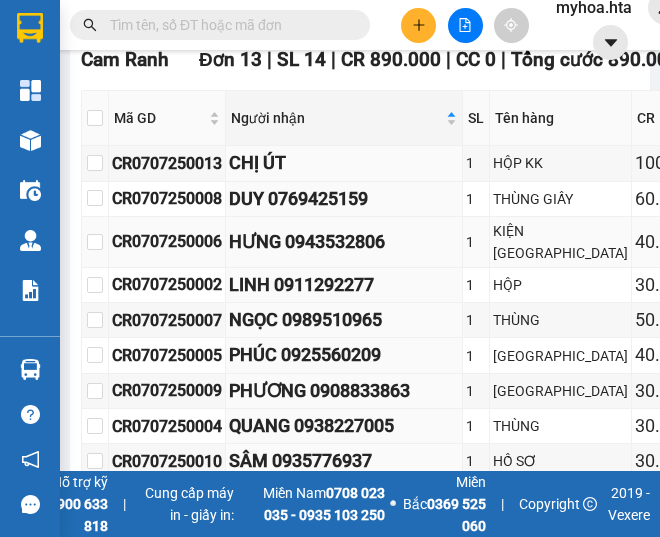 scroll, scrollTop: 400, scrollLeft: 0, axis: vertical 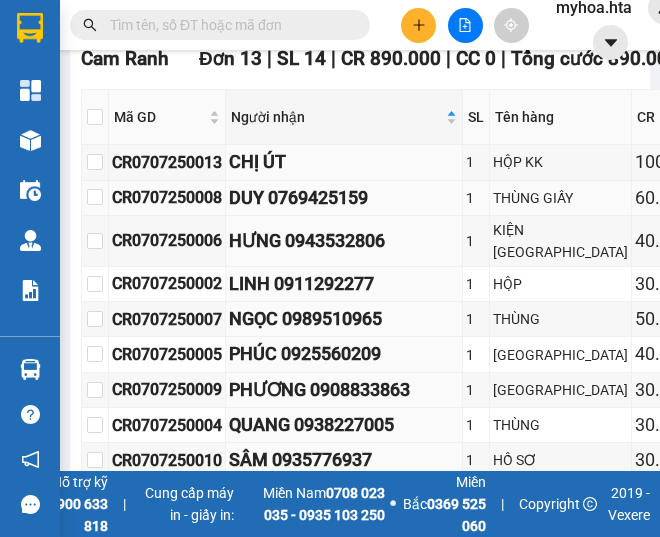 click on "DUY  0769425159" at bounding box center (344, 198) 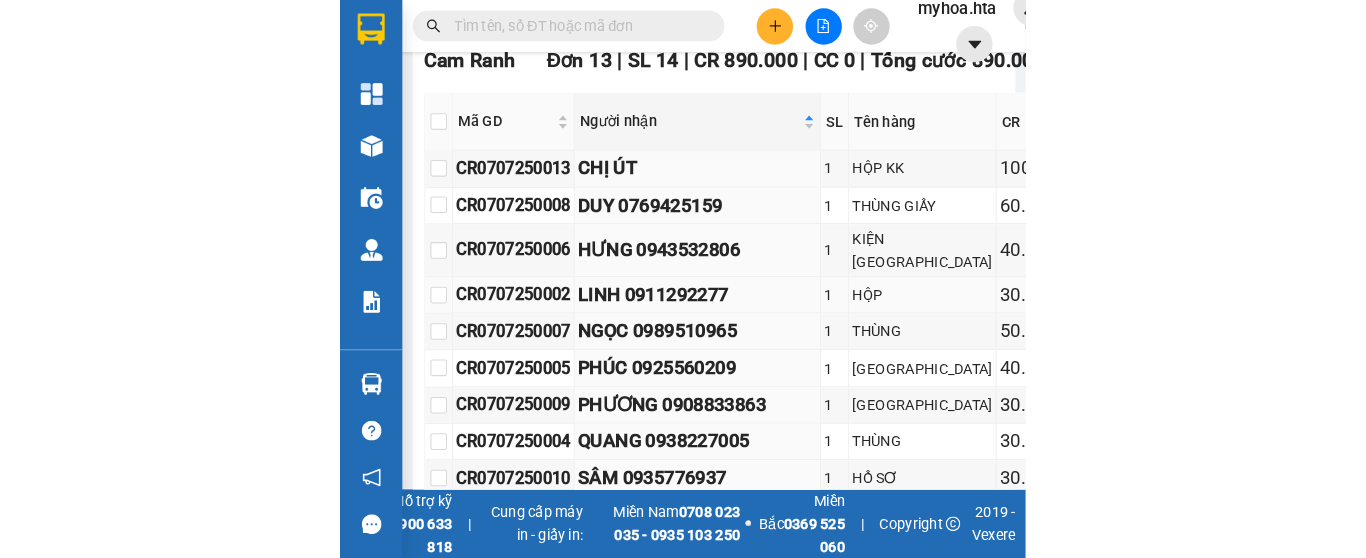scroll, scrollTop: 500, scrollLeft: 0, axis: vertical 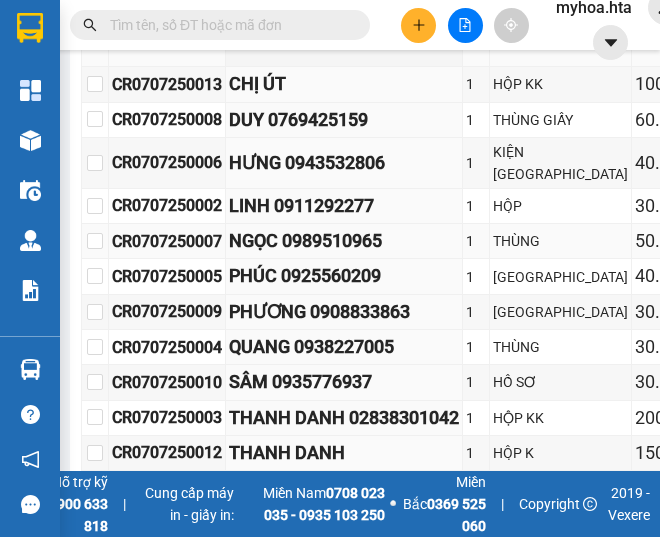 click on "NGỌC 0989510965" at bounding box center (344, 241) 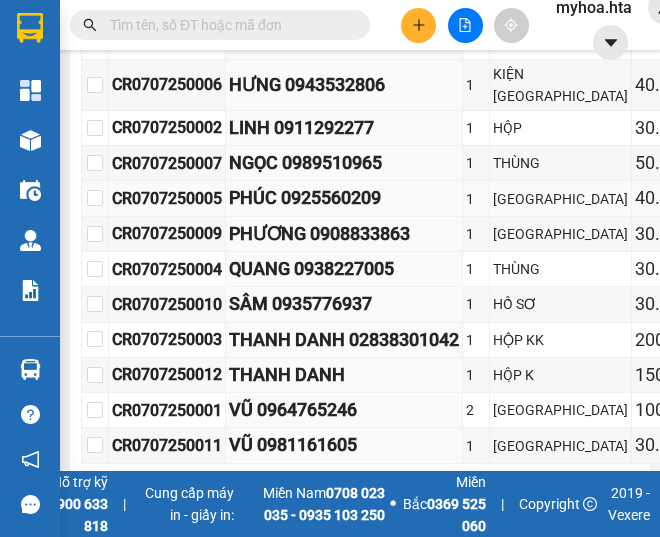 scroll, scrollTop: 578, scrollLeft: 0, axis: vertical 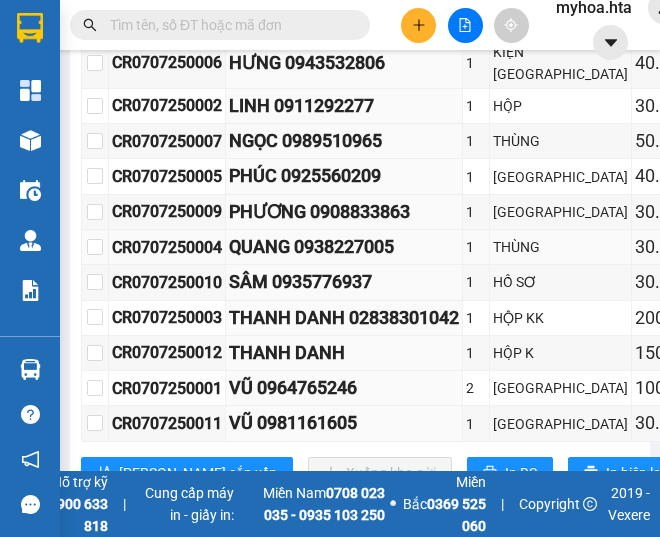 click on "QUANG  0938227005" at bounding box center (344, 247) 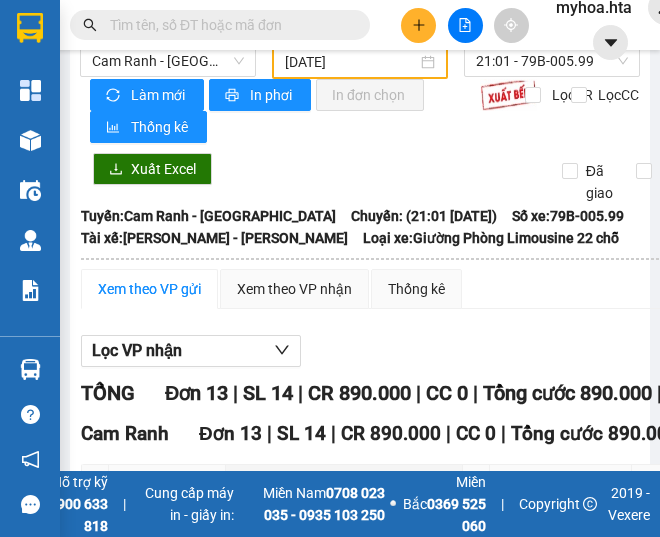 scroll, scrollTop: 0, scrollLeft: 0, axis: both 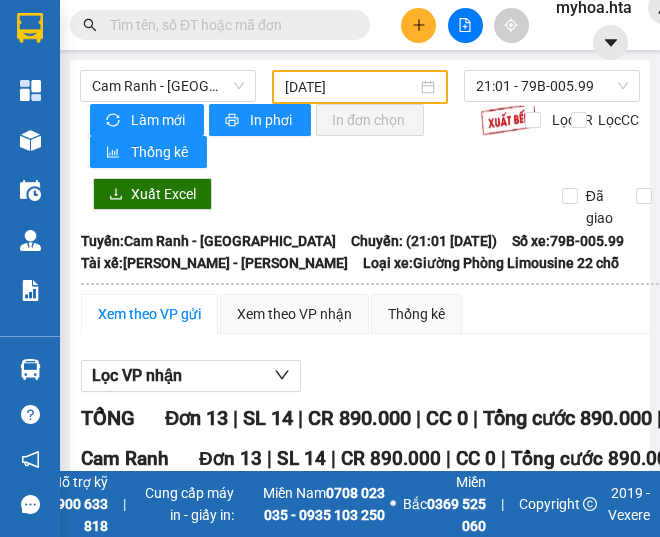 click on "[DATE]" at bounding box center [351, 87] 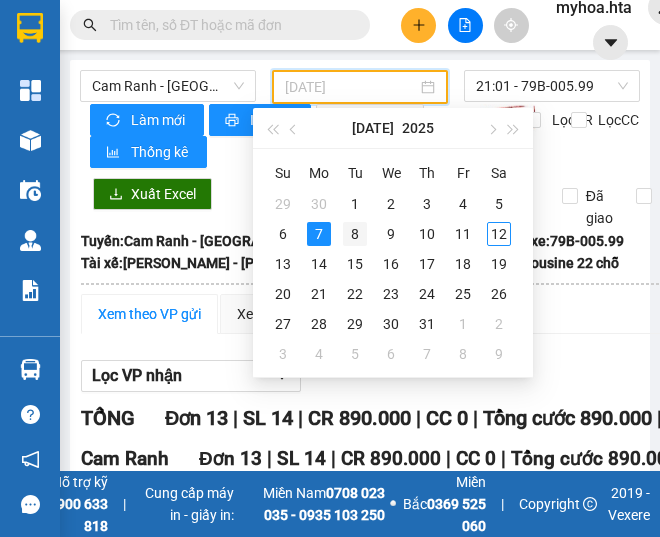 click on "8" at bounding box center (355, 234) 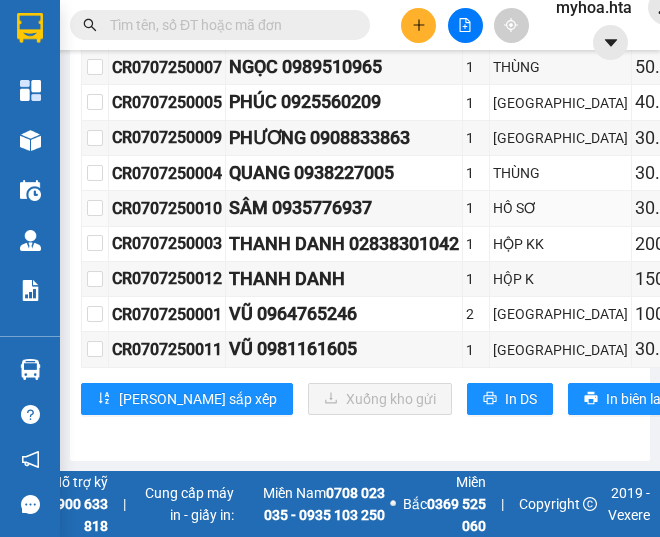 scroll, scrollTop: 600, scrollLeft: 0, axis: vertical 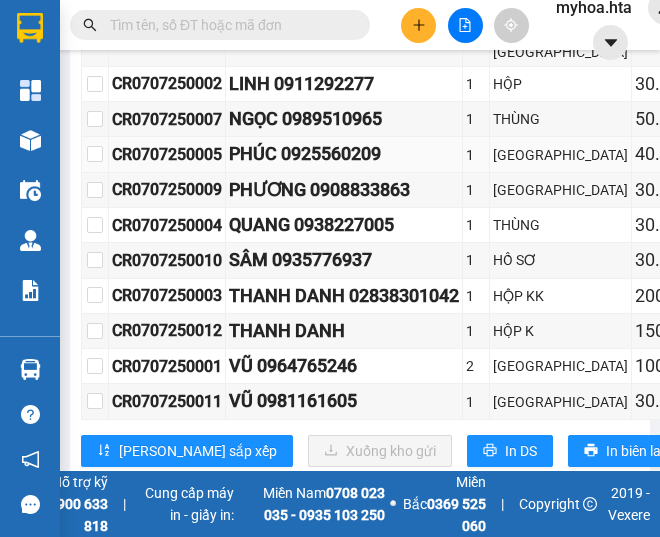click on "[GEOGRAPHIC_DATA]" at bounding box center [561, 154] 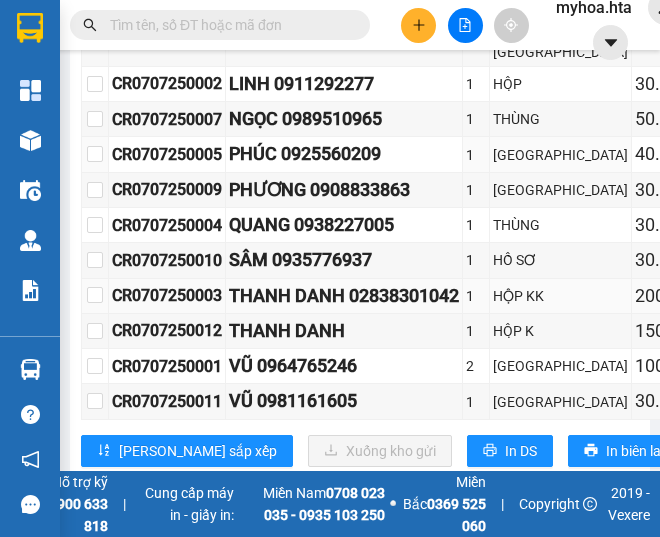 scroll, scrollTop: 777, scrollLeft: 0, axis: vertical 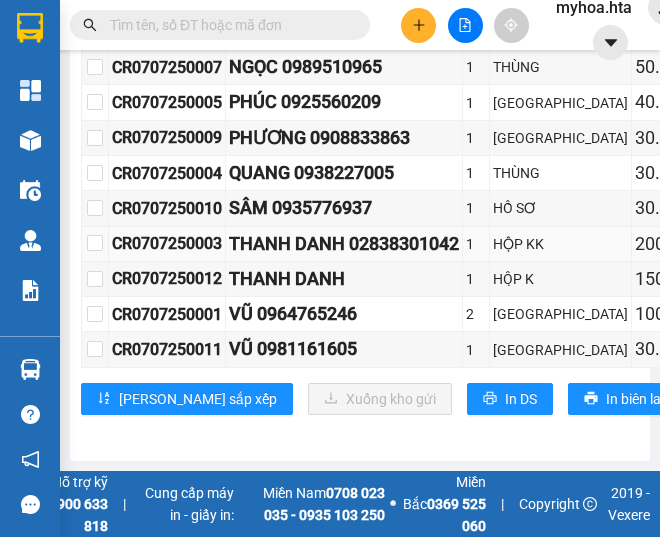 click on "HỘP KK" at bounding box center (560, 244) 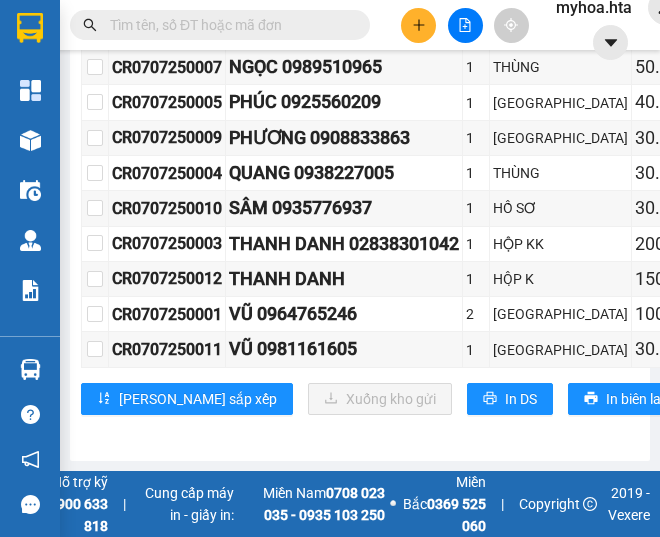scroll, scrollTop: 477, scrollLeft: 0, axis: vertical 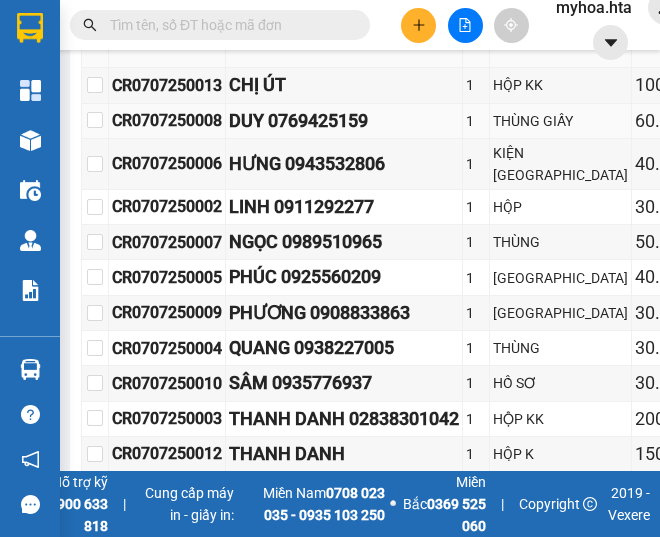 click on "DUY  0769425159" at bounding box center [344, 121] 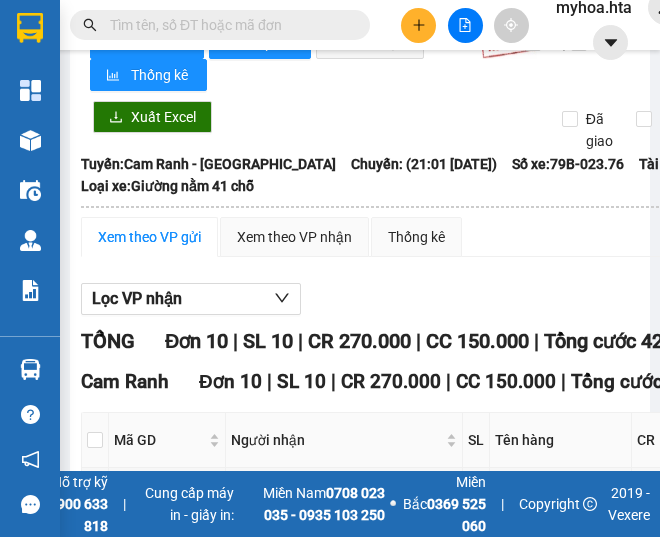 scroll, scrollTop: 0, scrollLeft: 0, axis: both 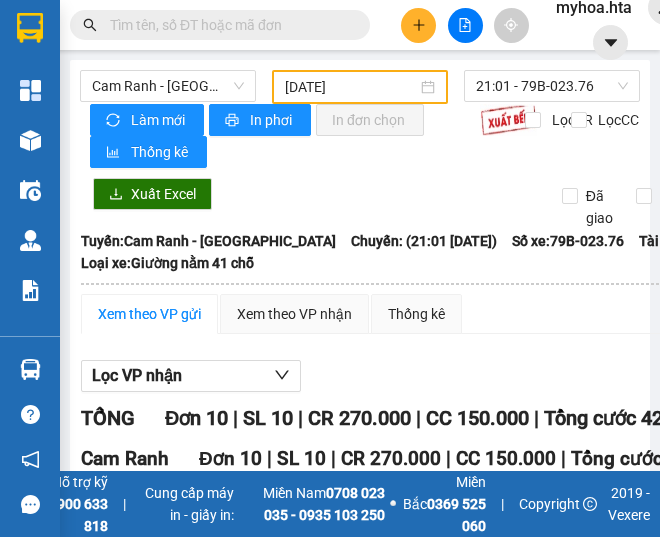 click on "[DATE]" at bounding box center (351, 87) 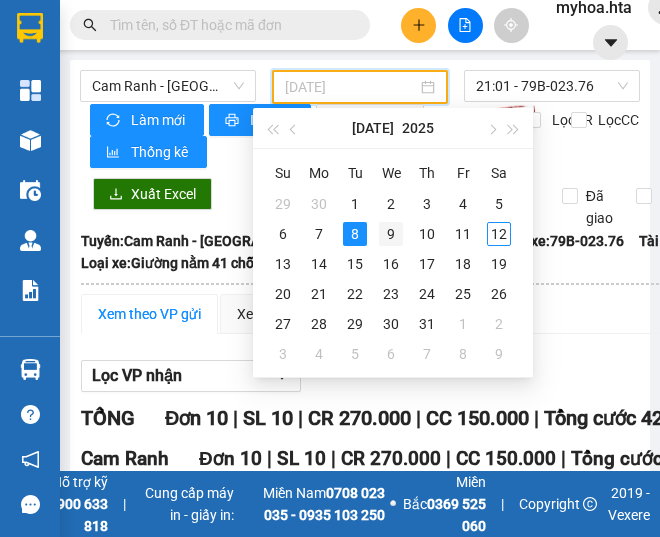 click on "9" at bounding box center (391, 234) 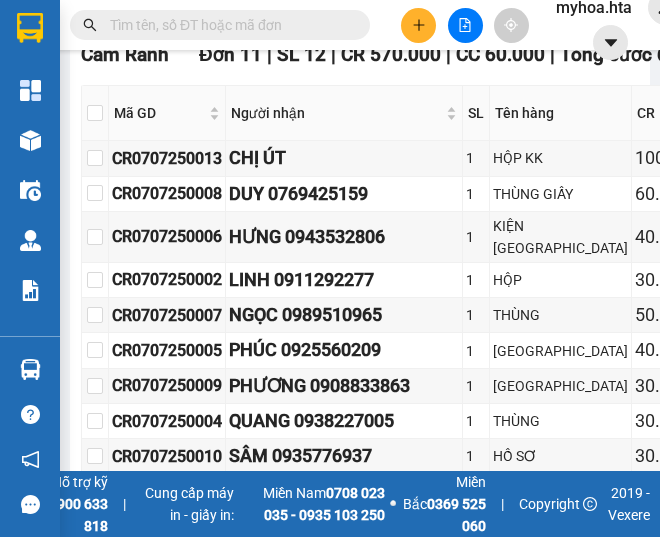 scroll, scrollTop: 500, scrollLeft: 0, axis: vertical 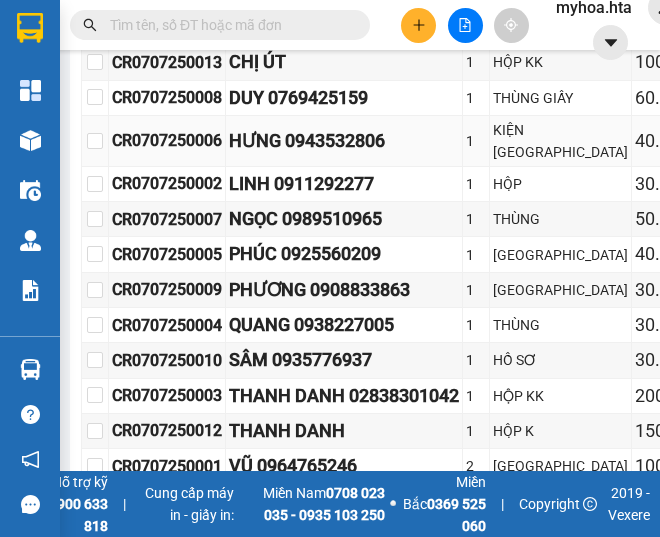 click on "CR0707250006" at bounding box center [167, 141] 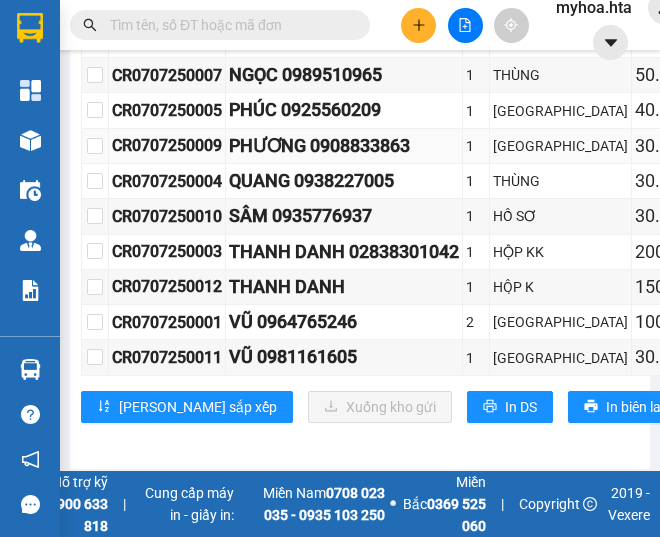 scroll, scrollTop: 700, scrollLeft: 0, axis: vertical 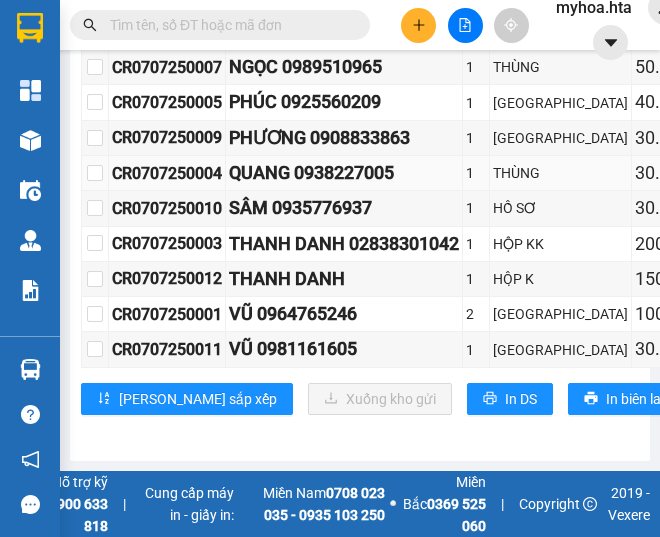 click on "QUANG  0938227005" at bounding box center (344, 173) 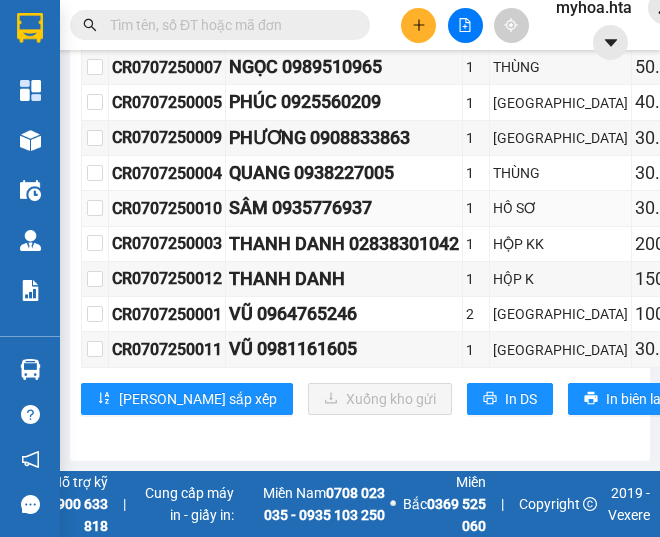 drag, startPoint x: 310, startPoint y: 210, endPoint x: 286, endPoint y: 210, distance: 24 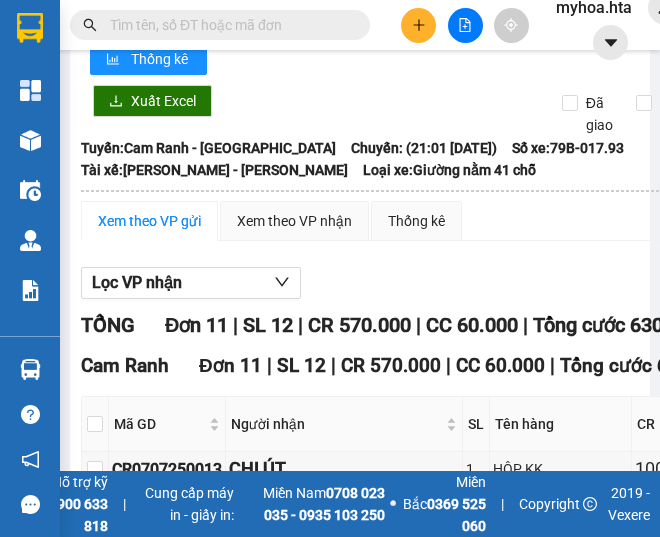 scroll, scrollTop: 0, scrollLeft: 0, axis: both 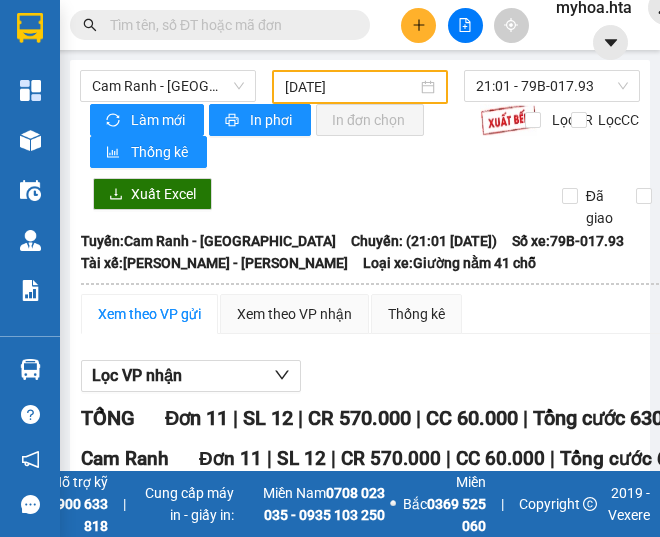 click on "[DATE]" at bounding box center (351, 87) 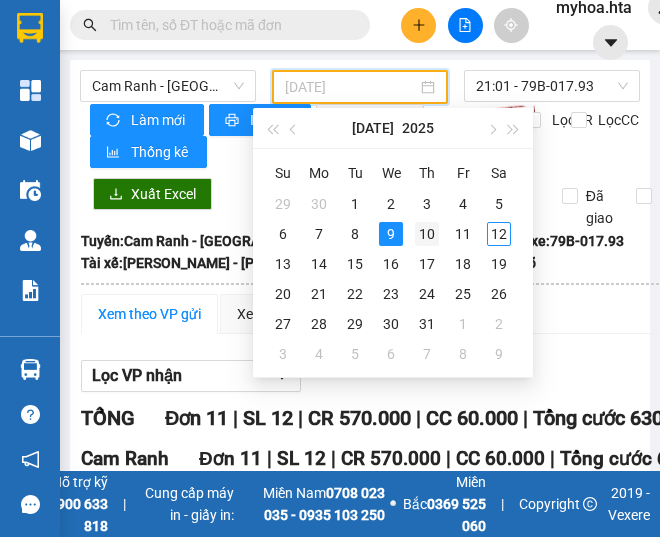 click on "10" at bounding box center (427, 234) 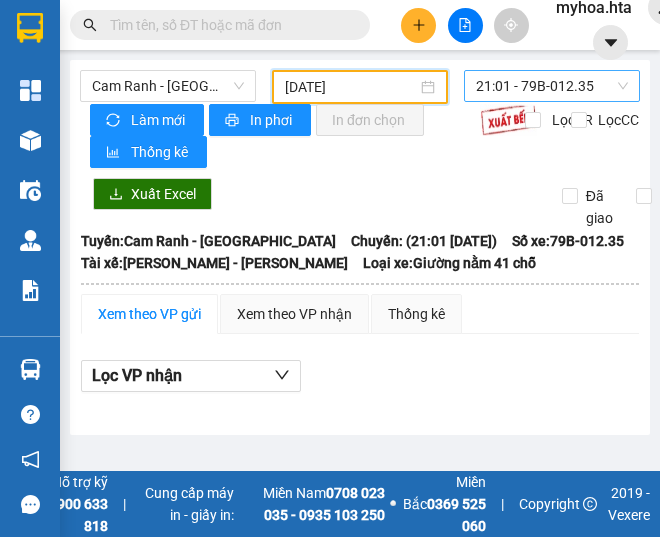 click on "21:01     - 79B-012.35" at bounding box center [552, 86] 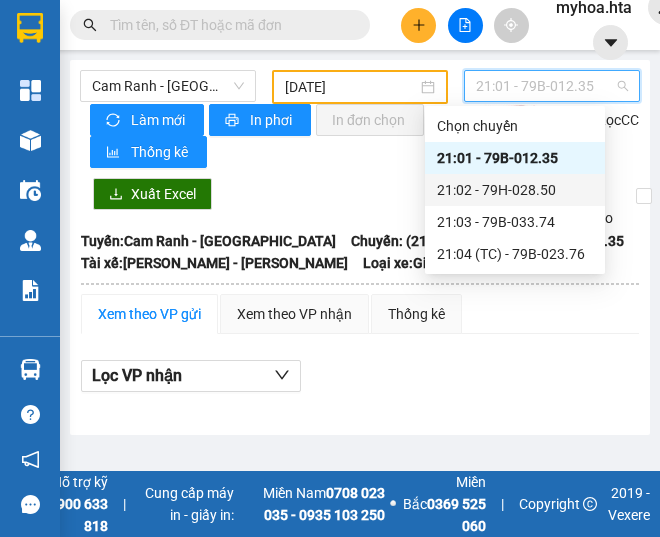 click on "21:02     - 79H-028.50" at bounding box center [515, 190] 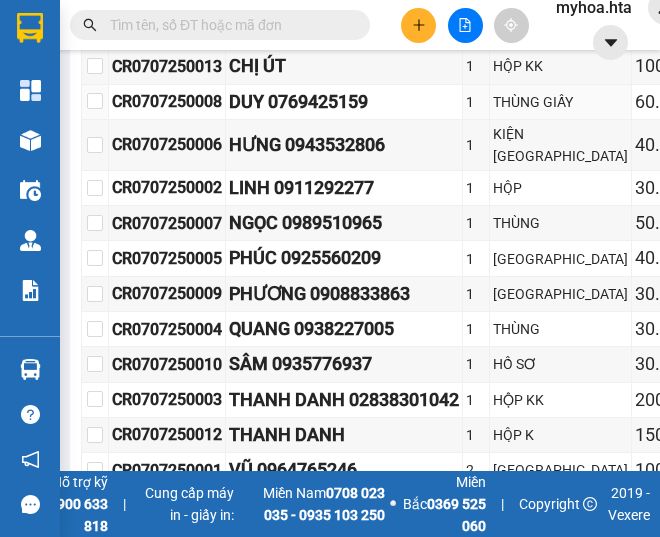 scroll, scrollTop: 500, scrollLeft: 0, axis: vertical 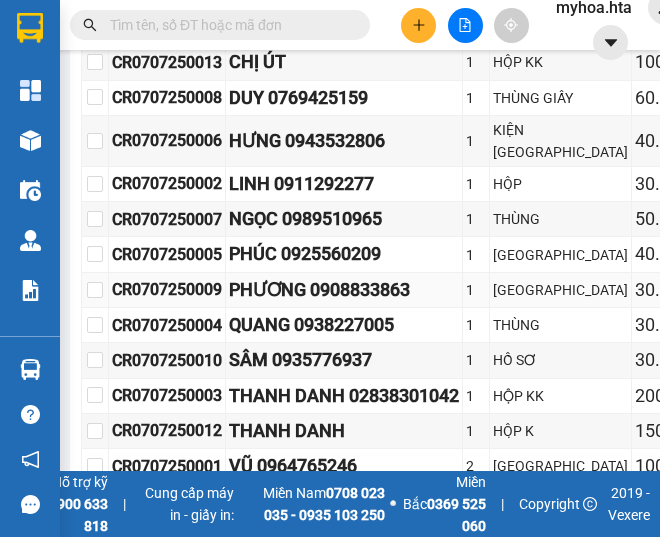 click on "PHƯƠNG 0908833863" at bounding box center (344, 290) 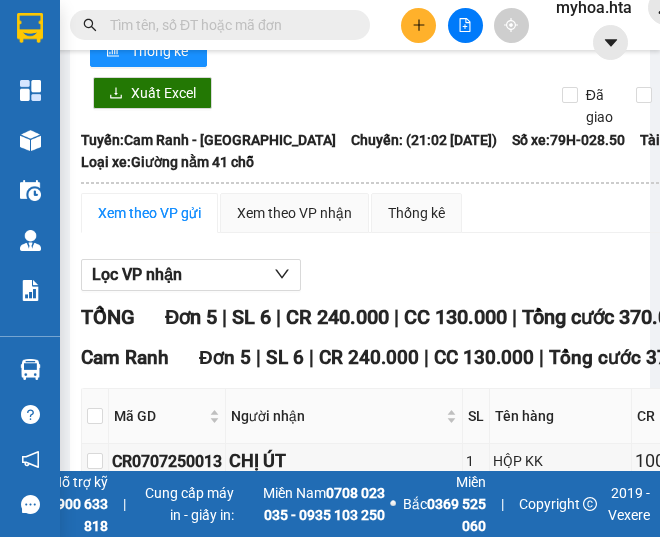 scroll, scrollTop: 100, scrollLeft: 0, axis: vertical 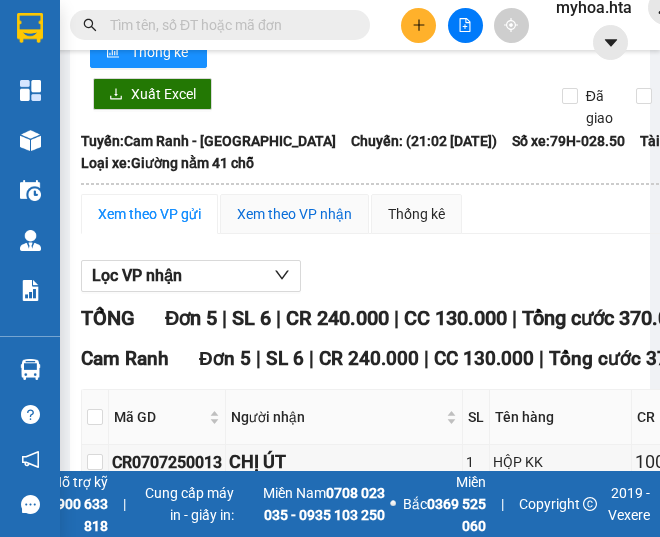 click on "Xem theo VP nhận" at bounding box center (294, 214) 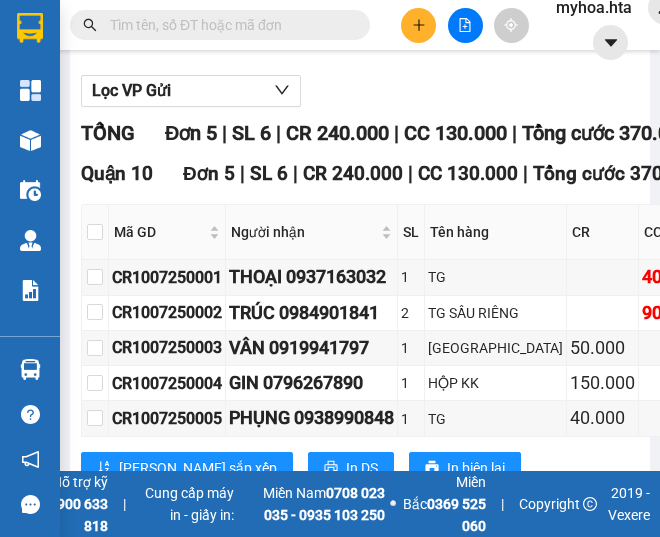 scroll, scrollTop: 0, scrollLeft: 0, axis: both 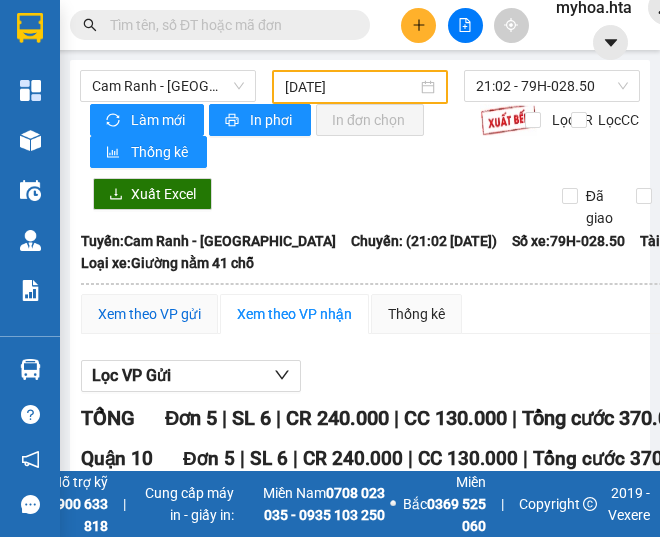 click on "Xem theo VP gửi" at bounding box center (149, 314) 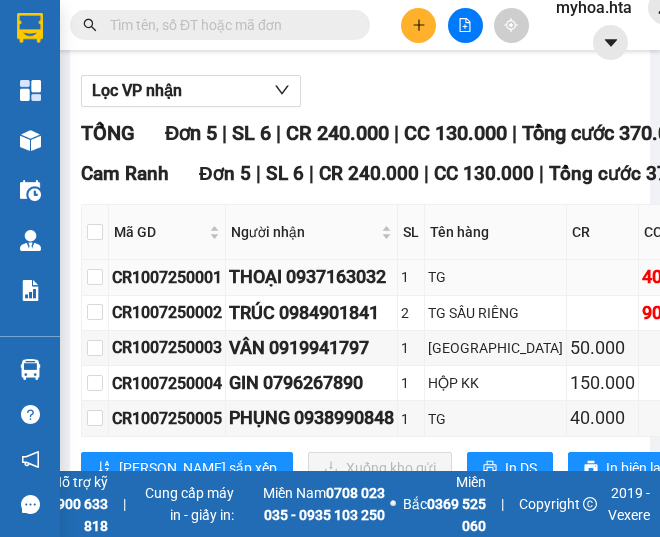 scroll, scrollTop: 485, scrollLeft: 0, axis: vertical 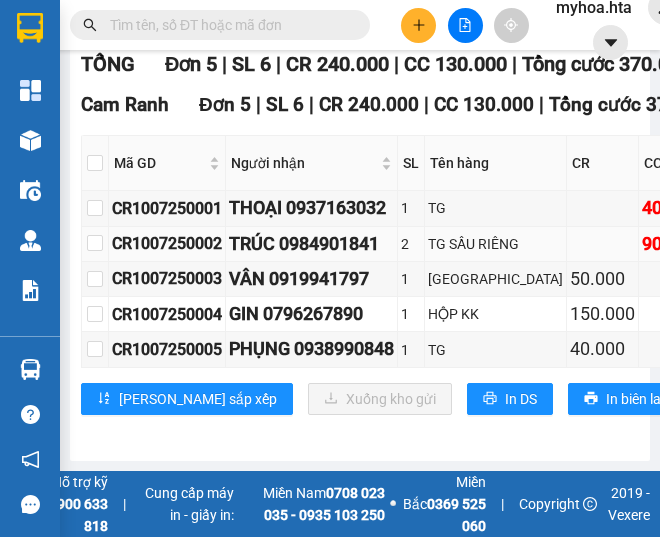 click on "TRÚC 0984901841" at bounding box center (311, 244) 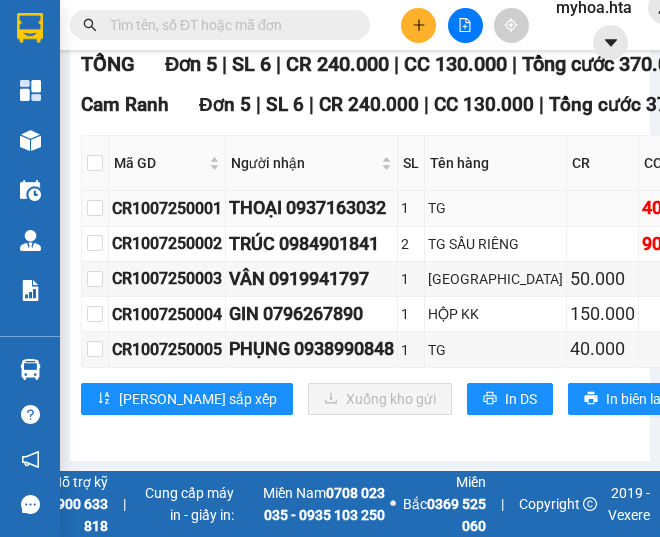 click on "THOẠI 0937163032" at bounding box center (311, 208) 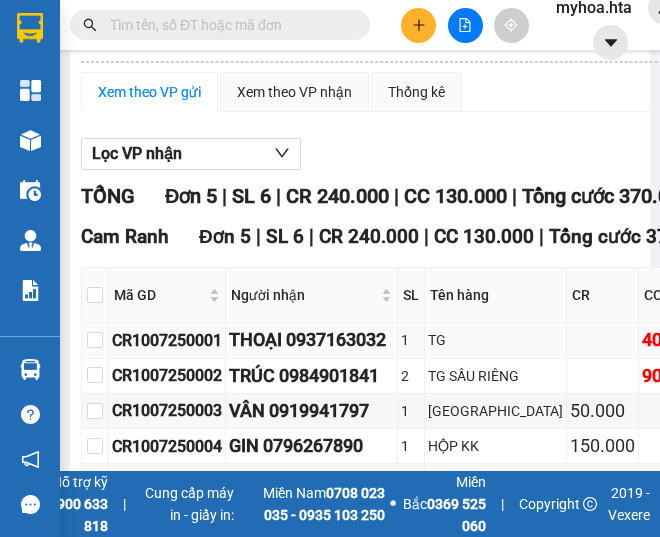 scroll, scrollTop: 85, scrollLeft: 0, axis: vertical 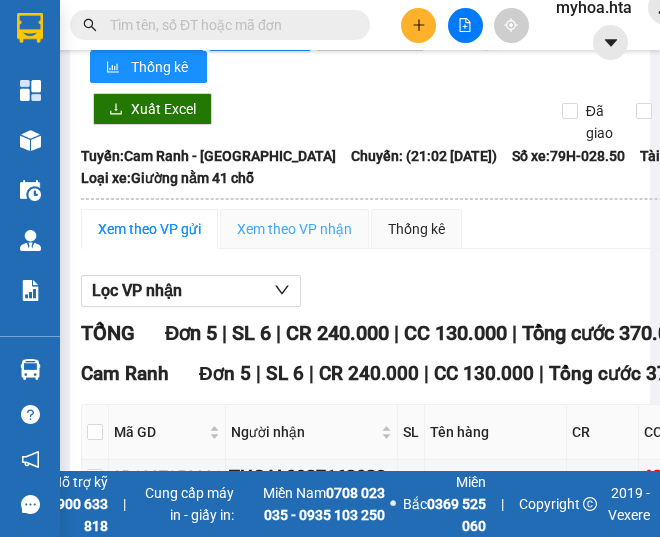 click on "Xem theo VP nhận" at bounding box center [294, 229] 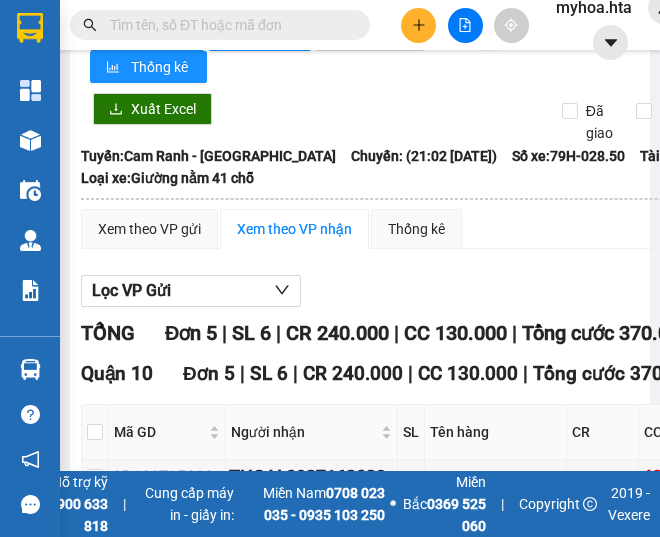 click on "Xuất Excel Đã giao Kho nhận Trên xe" at bounding box center [360, 118] 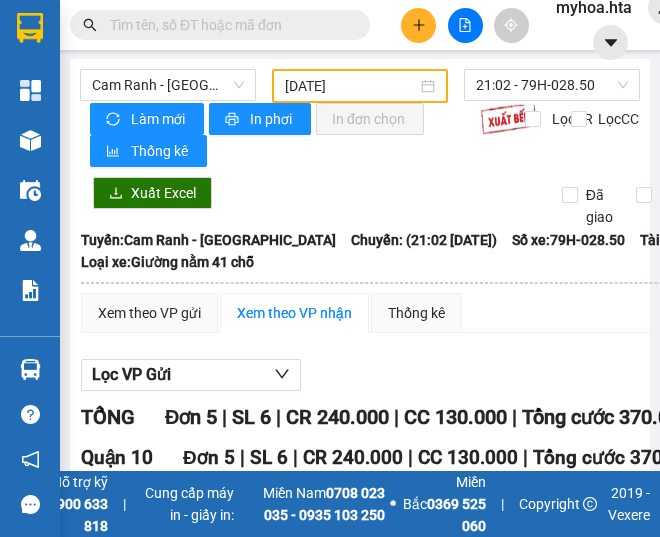 scroll, scrollTop: 0, scrollLeft: 0, axis: both 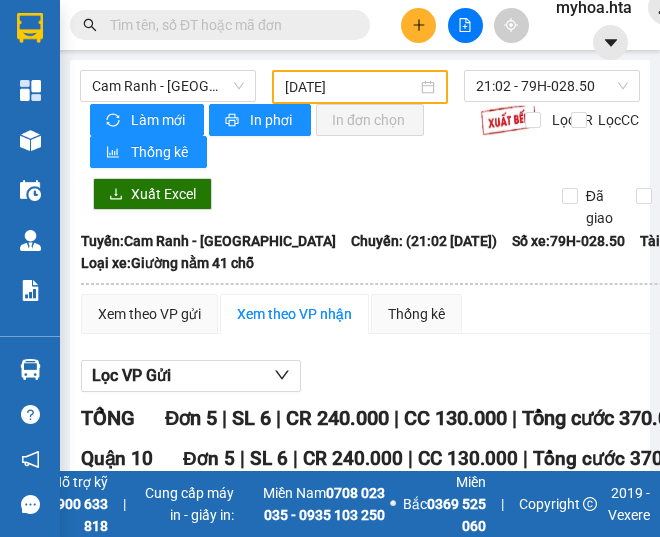 click on "[DATE]" at bounding box center (351, 87) 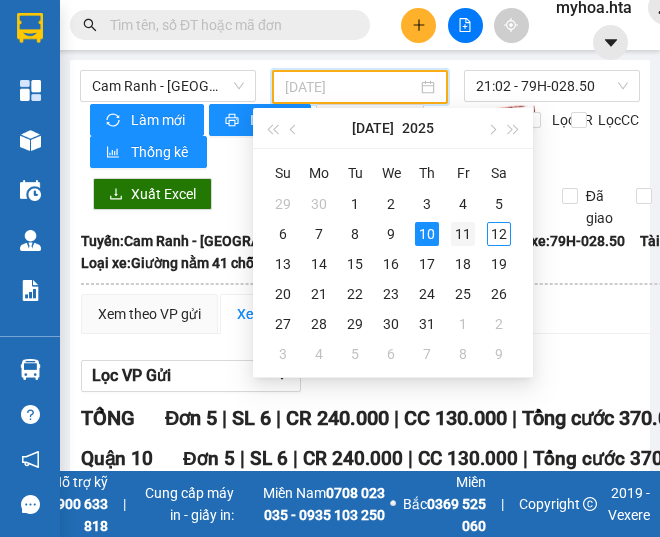 click on "11" at bounding box center (463, 234) 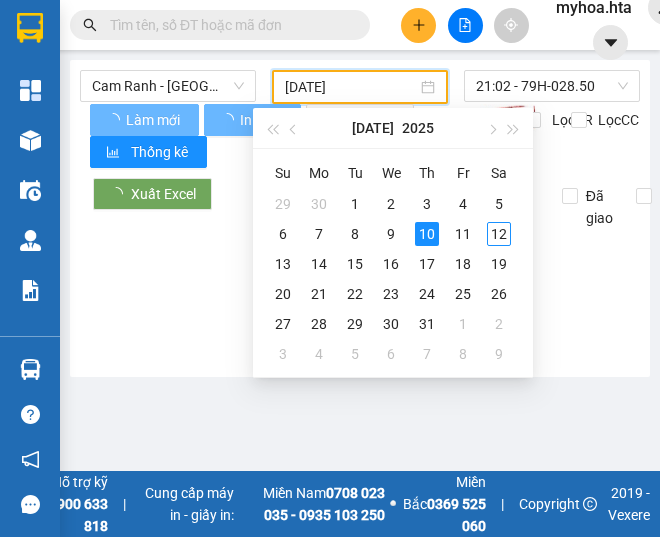 type on "[DATE]" 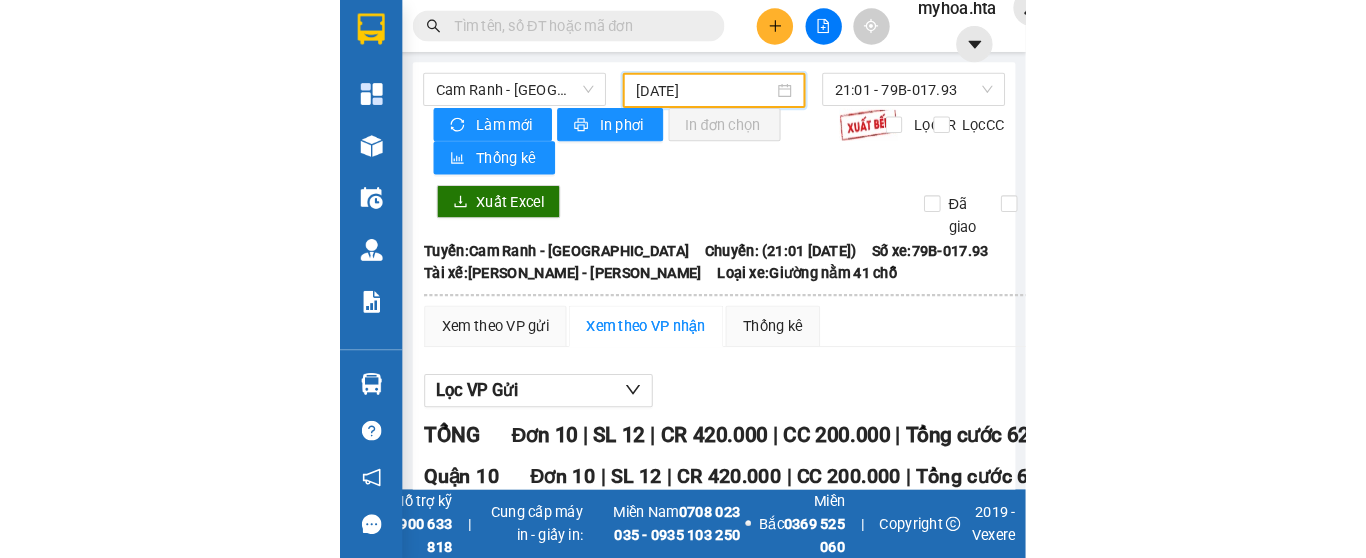 scroll, scrollTop: 400, scrollLeft: 0, axis: vertical 